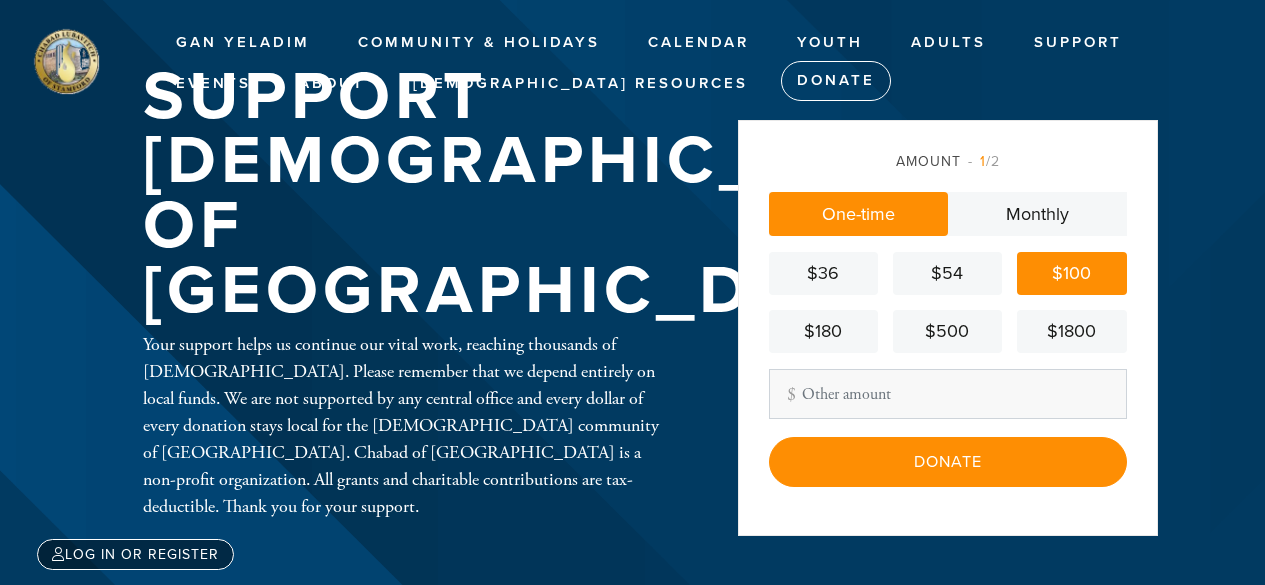 scroll, scrollTop: 0, scrollLeft: 0, axis: both 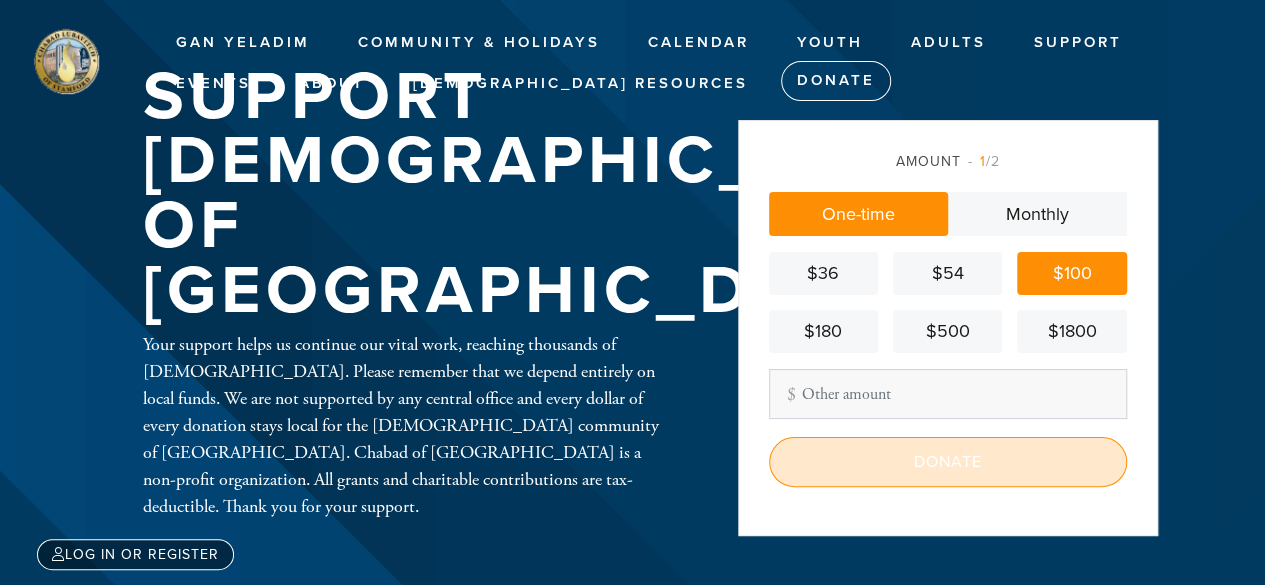 click on "Donate" at bounding box center (948, 462) 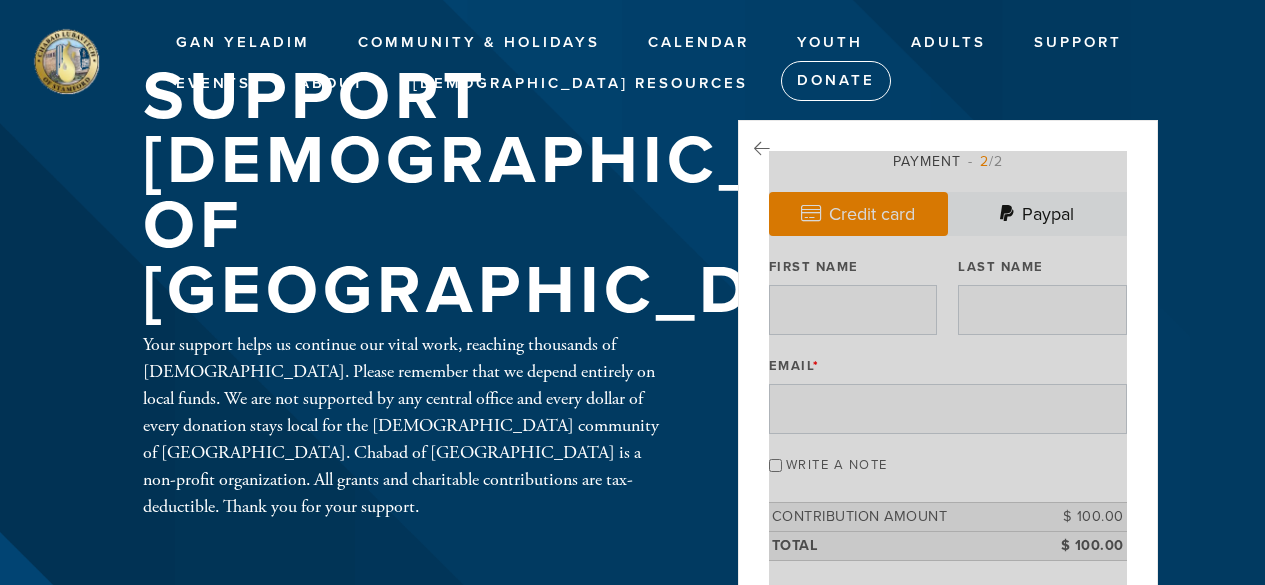 scroll, scrollTop: 0, scrollLeft: 0, axis: both 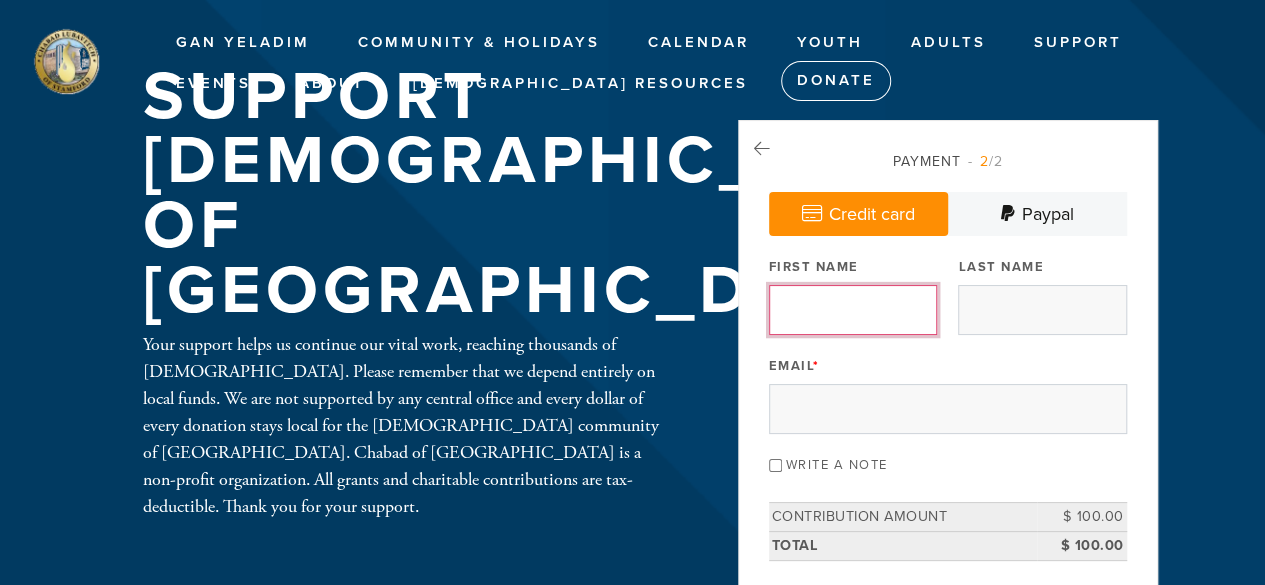 click on "First Name" at bounding box center (853, 310) 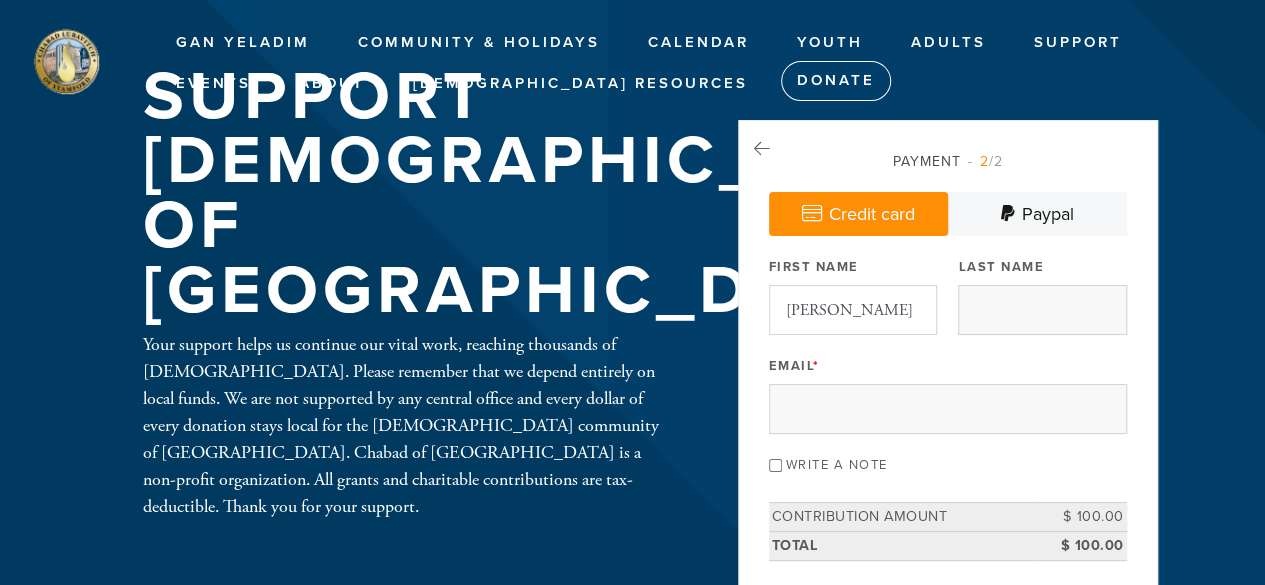 type on "[PERSON_NAME]" 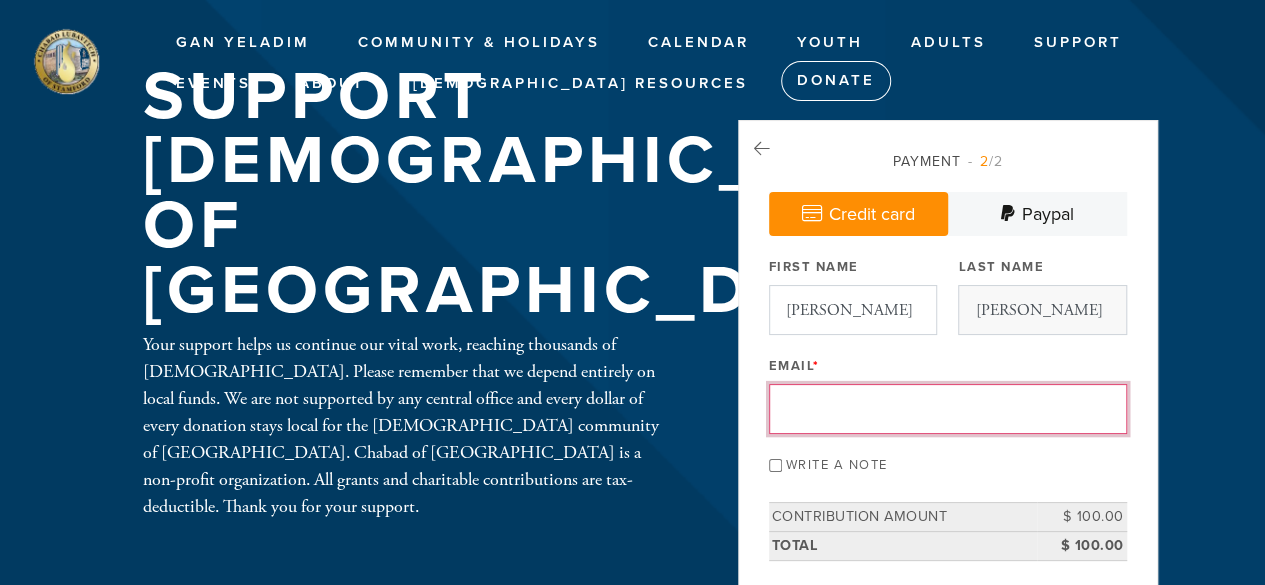 type on "[EMAIL_ADDRESS][DOMAIN_NAME]" 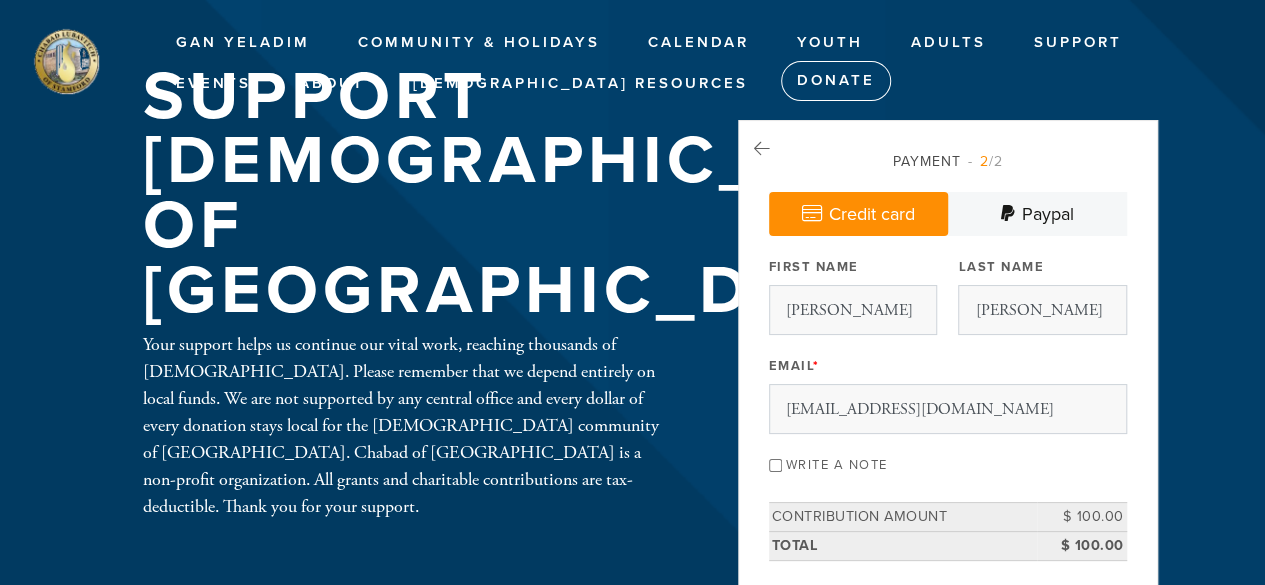 click on "Write a note" at bounding box center [775, 465] 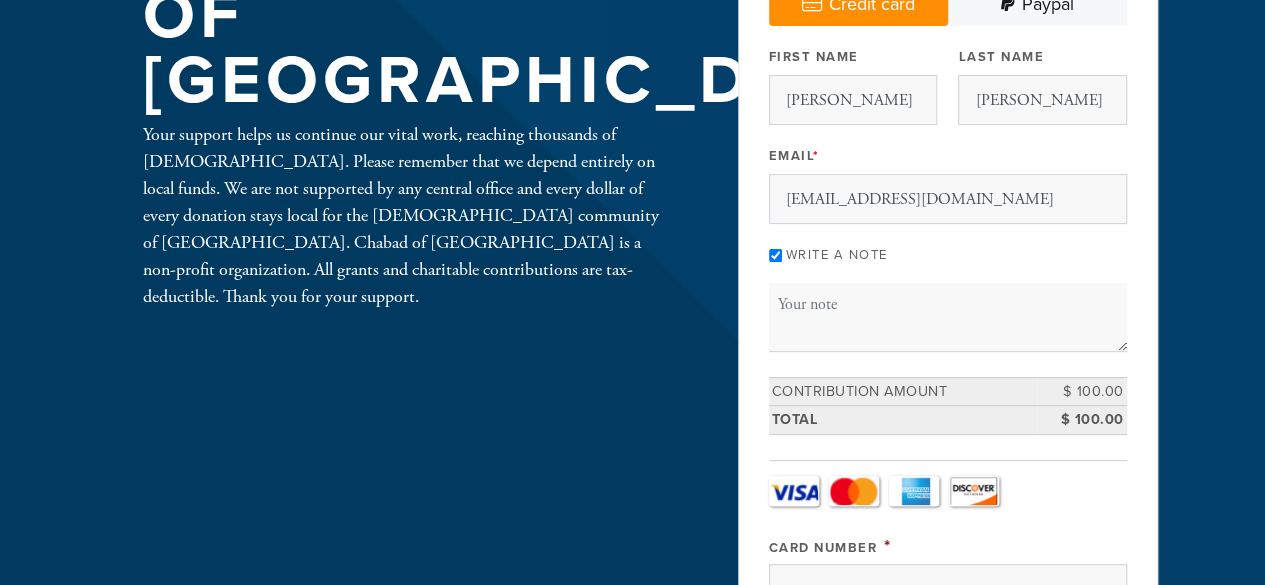 scroll, scrollTop: 212, scrollLeft: 0, axis: vertical 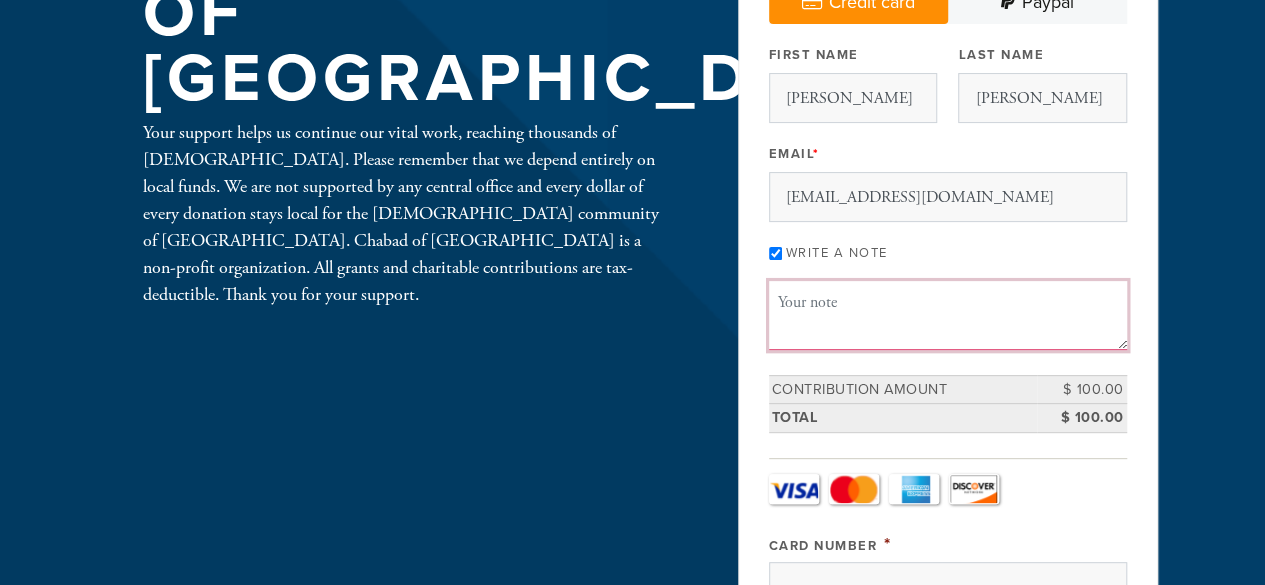 click on "Message or dedication" at bounding box center (948, 315) 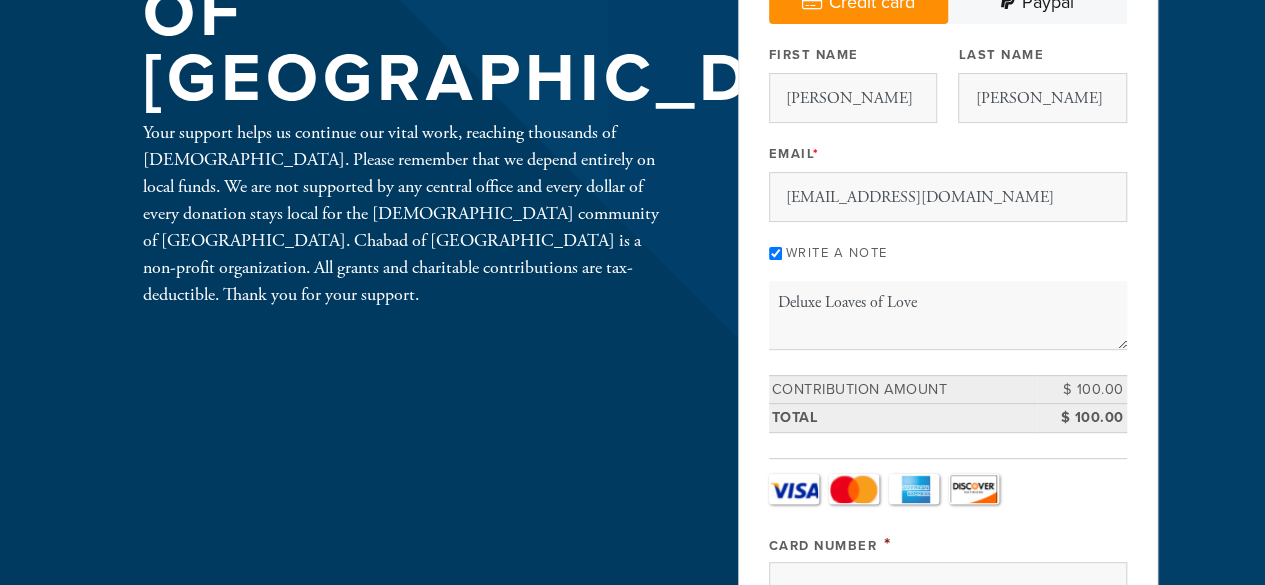 drag, startPoint x: 819, startPoint y: 307, endPoint x: 48, endPoint y: 150, distance: 786.82275 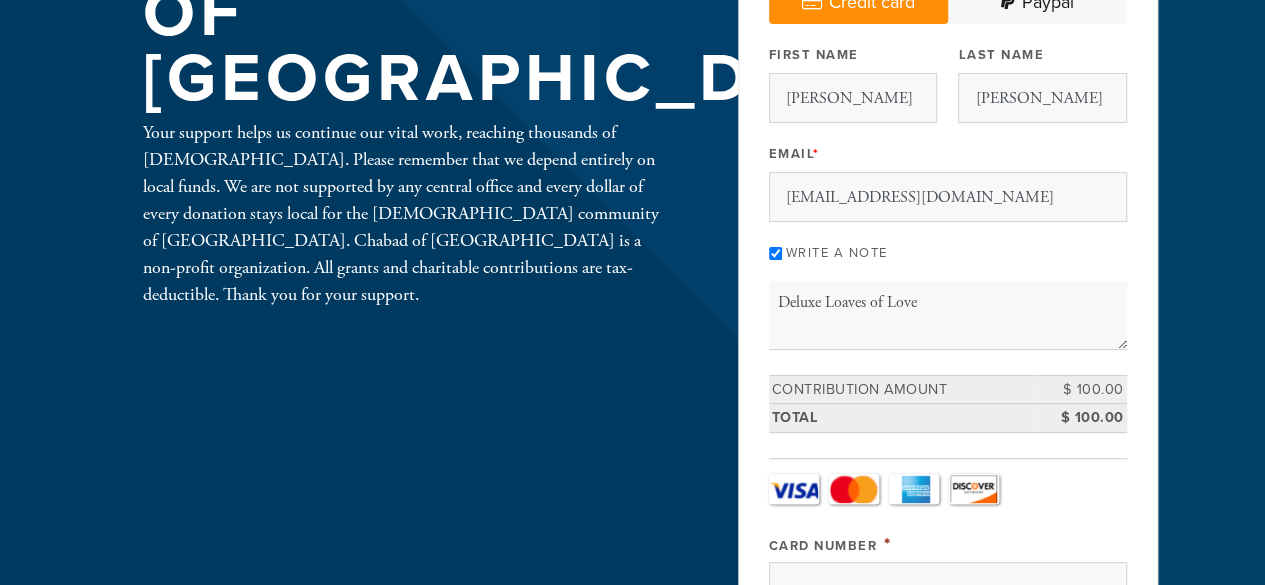 click on "Gan Yeladim Gan Yeladim
Gan Yeladim Events
Roots Society
Donate to the Scholarship Fund
Community & Holidays Community Events
High Holidays
Rosh Hashanah
Yizkor Memorial Book
Yom Kippur
Sukkot & Simchat Torah
Chanukah
Tu B`Shevat
Purim
Pesach
Lag B`Omer
Shavuot
All Holidays
Jewish Ritual
The Shul
Yahrzeits - Remembering your loved ones
Lifecycle Events
Calendar  Stamford Community Calendar
Advertising in the Calendar
Calendar Dedications
Donate to the Calendar
Youth Youth at a Glance
Juda - Hebrew School
JScouts Mitzvah Club
Tiny Treasures
C-Teen
Bat Mitzvah Club
Bar Mitzvah
Adults Adults Programming
Adult Education / Weekly Classes
JWC - Jewish Women Connected
Men's Club
CYP - Chabad Young Professionals
Betsy's Buddies" at bounding box center [632, 770] 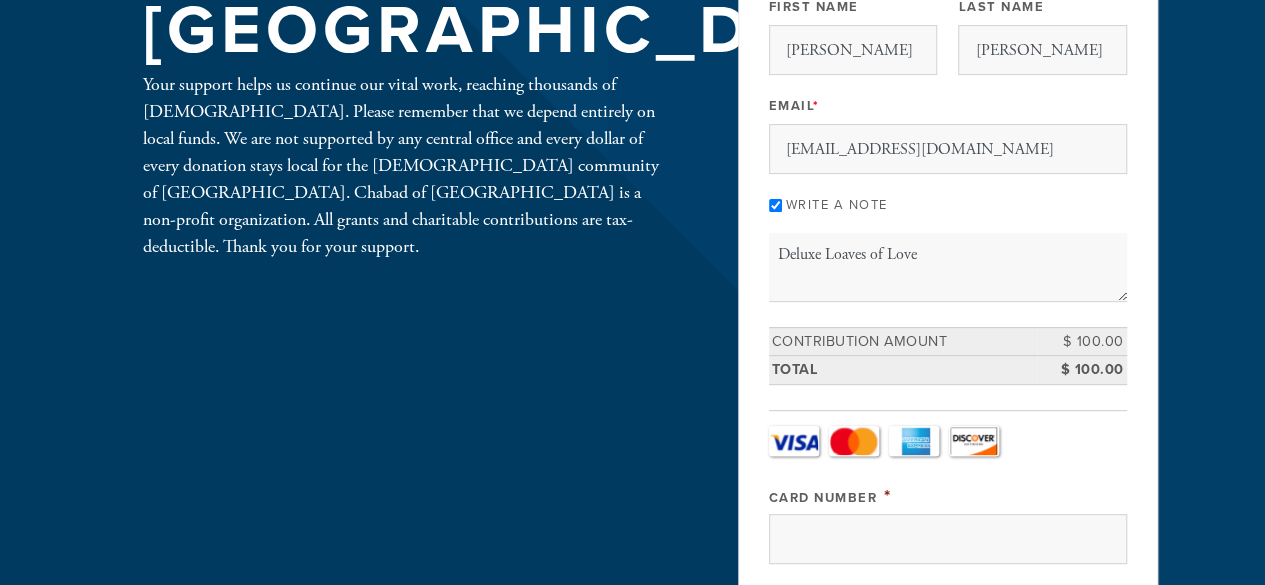 scroll, scrollTop: 260, scrollLeft: 0, axis: vertical 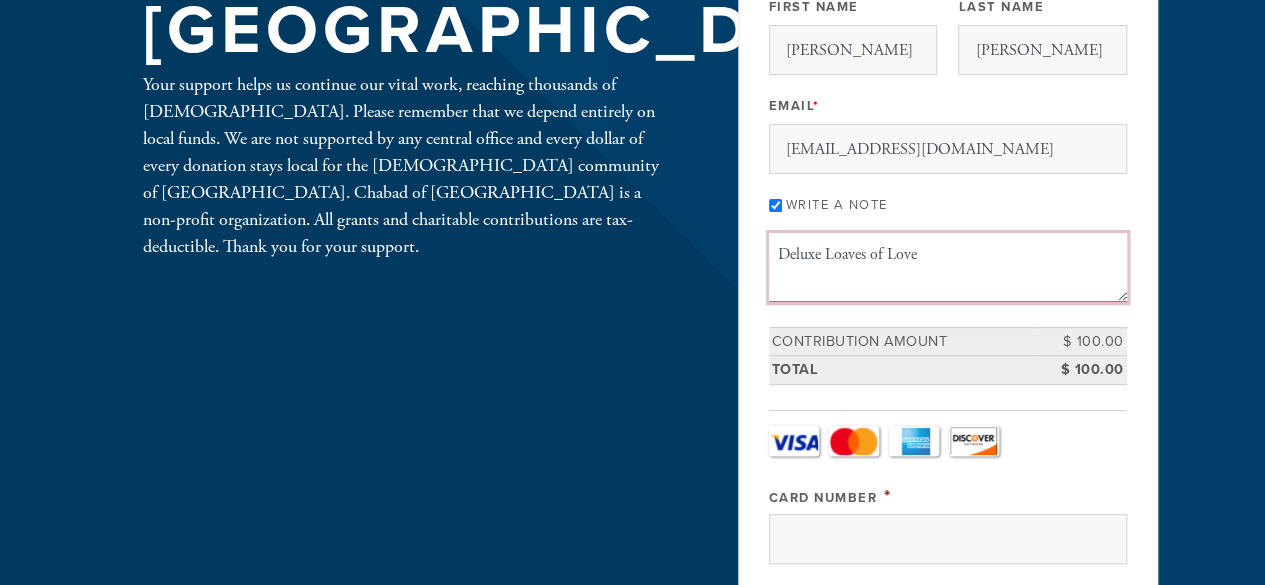 click on "Deluxe Loaves of Love" at bounding box center (948, 267) 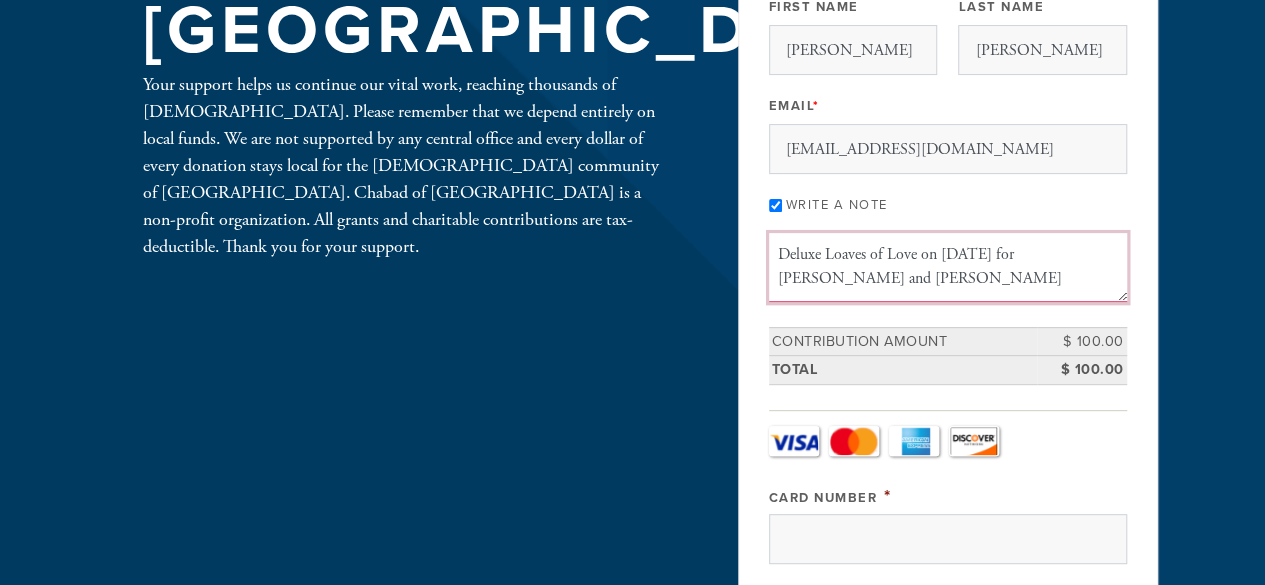 type on "Deluxe Loaves of Love on July 11, 2025 for Cyndy and Eric Goldberg" 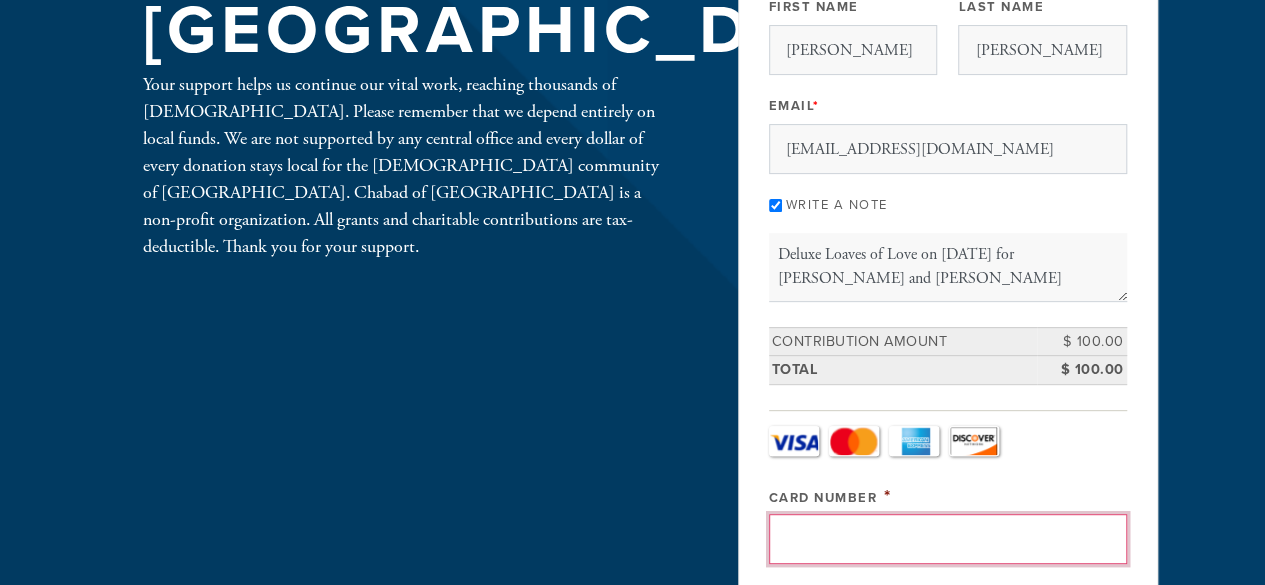 click on "Card Number" at bounding box center (948, 539) 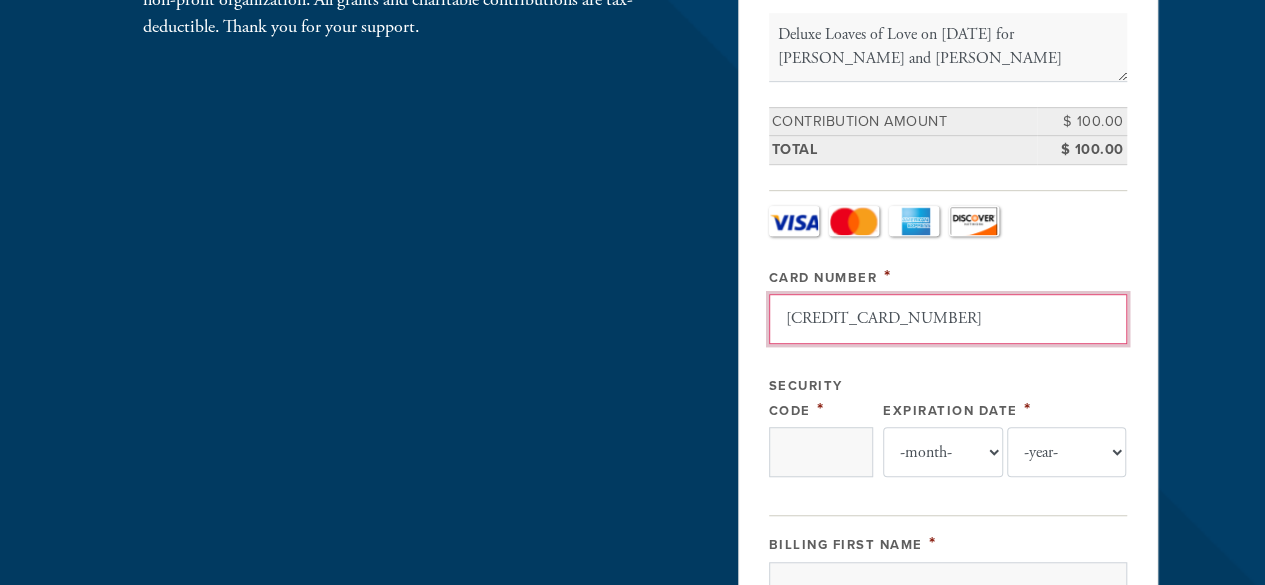 scroll, scrollTop: 481, scrollLeft: 0, axis: vertical 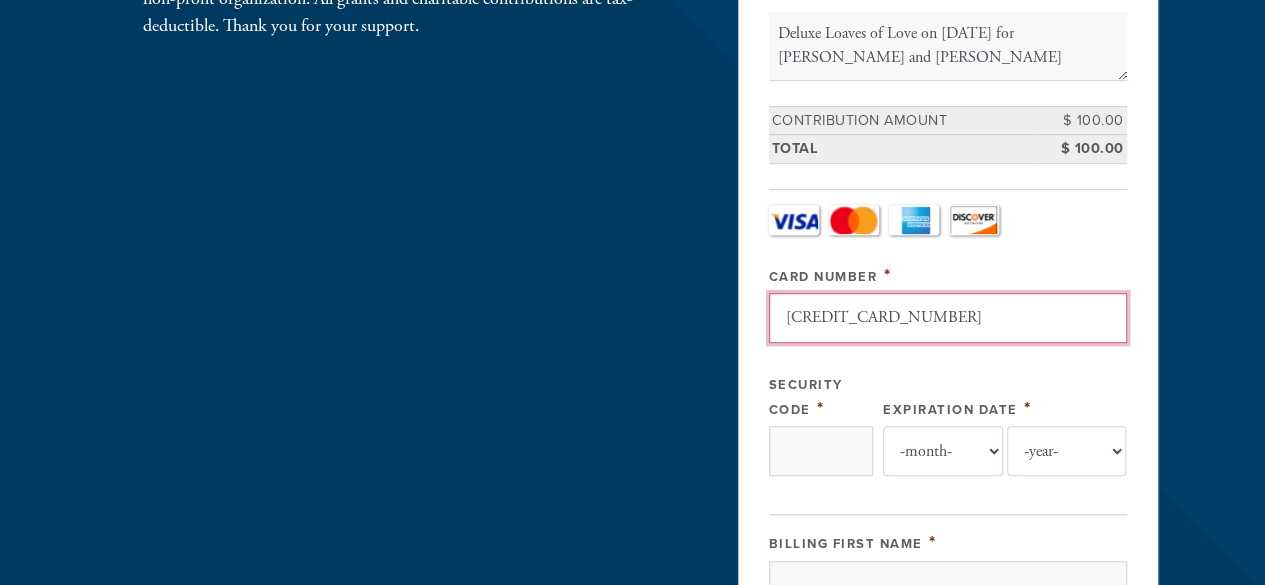 type on "[CREDIT_CARD_NUMBER]" 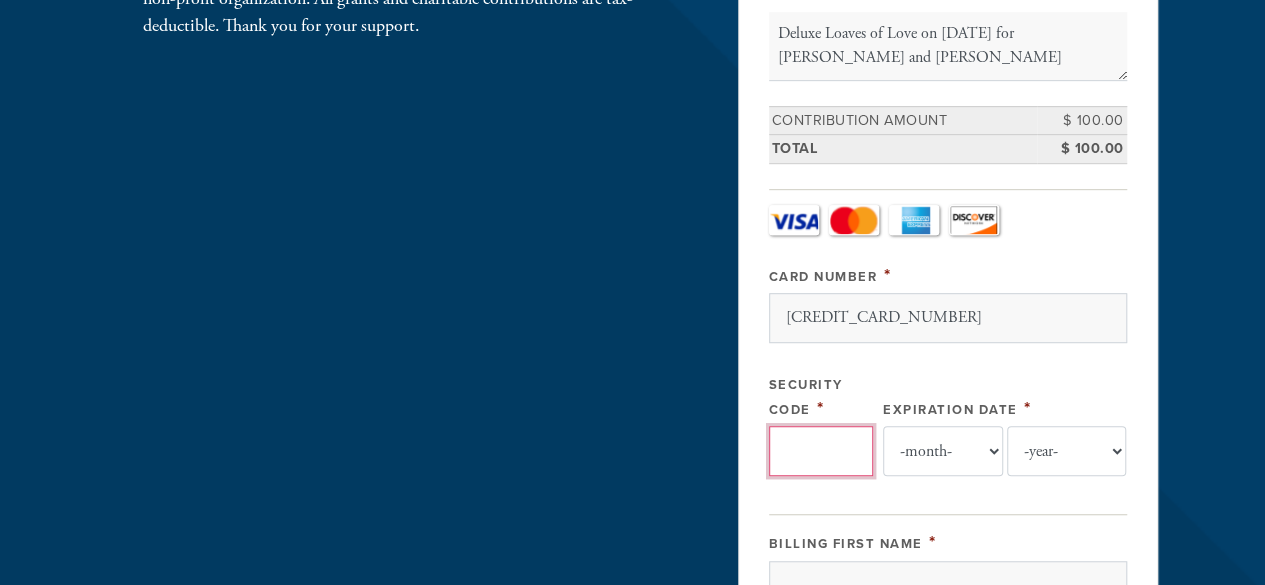 click on "Security Code" at bounding box center (821, 451) 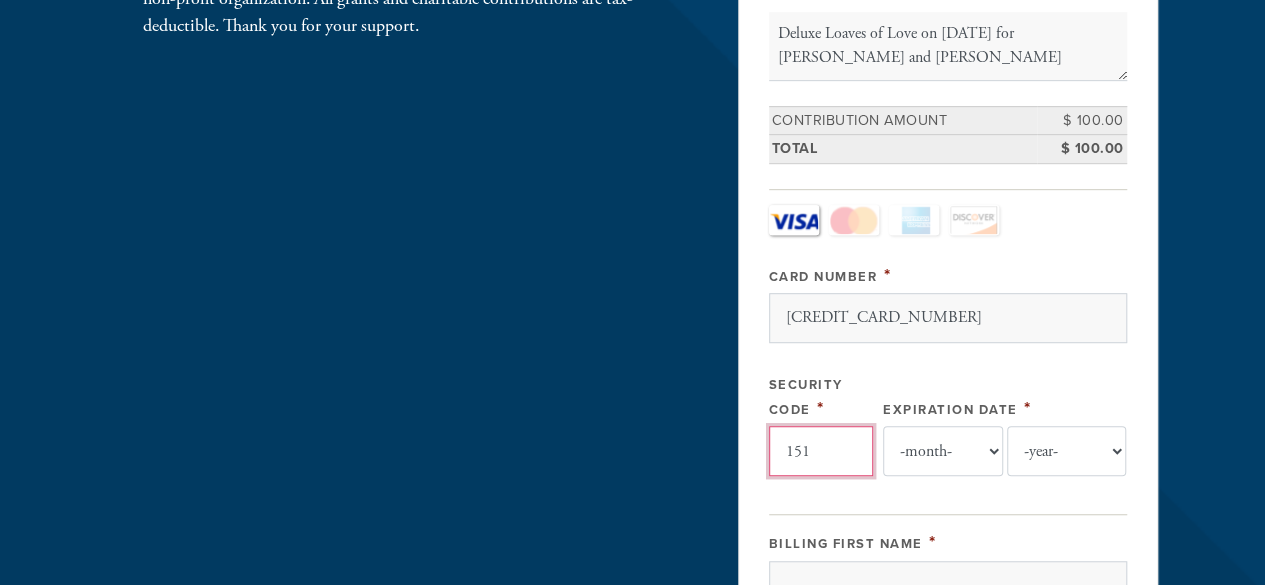 type on "151" 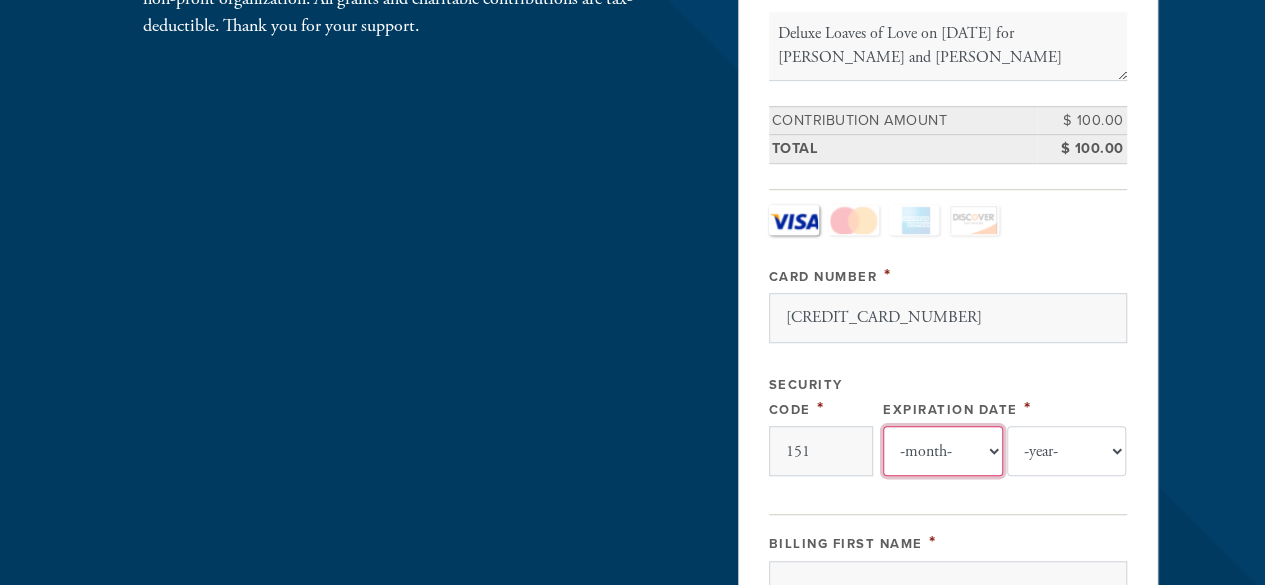 click on "-month-
Jan
Feb
Mar
Apr
May
Jun
[DATE]
Aug
Sep
Oct
Nov
Dec" at bounding box center (943, 451) 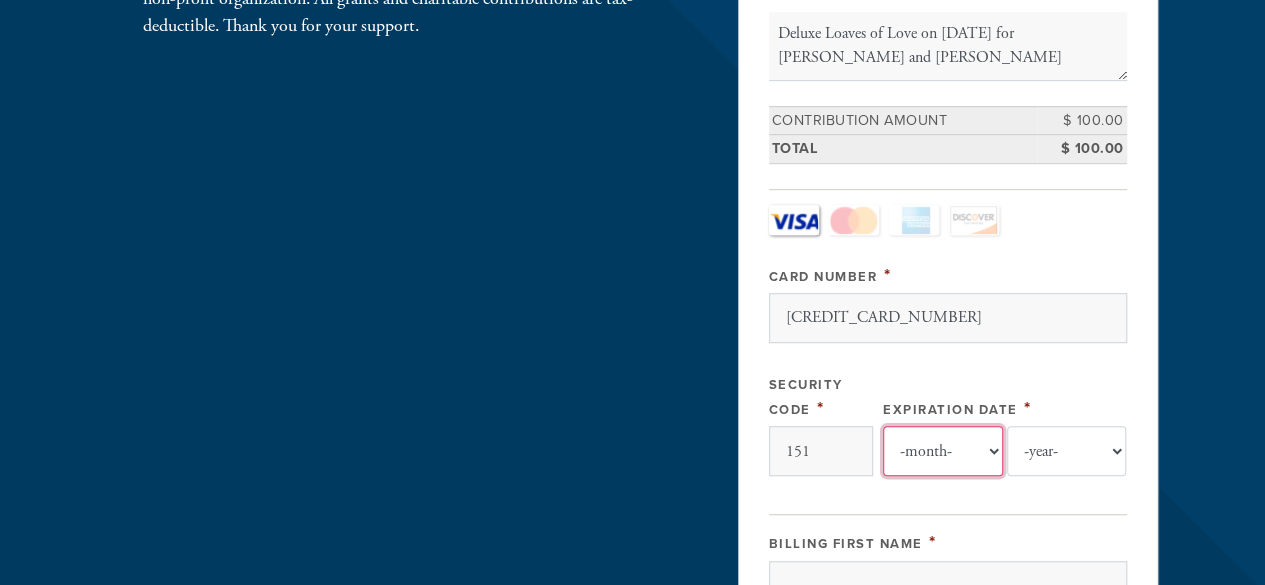 select on "7" 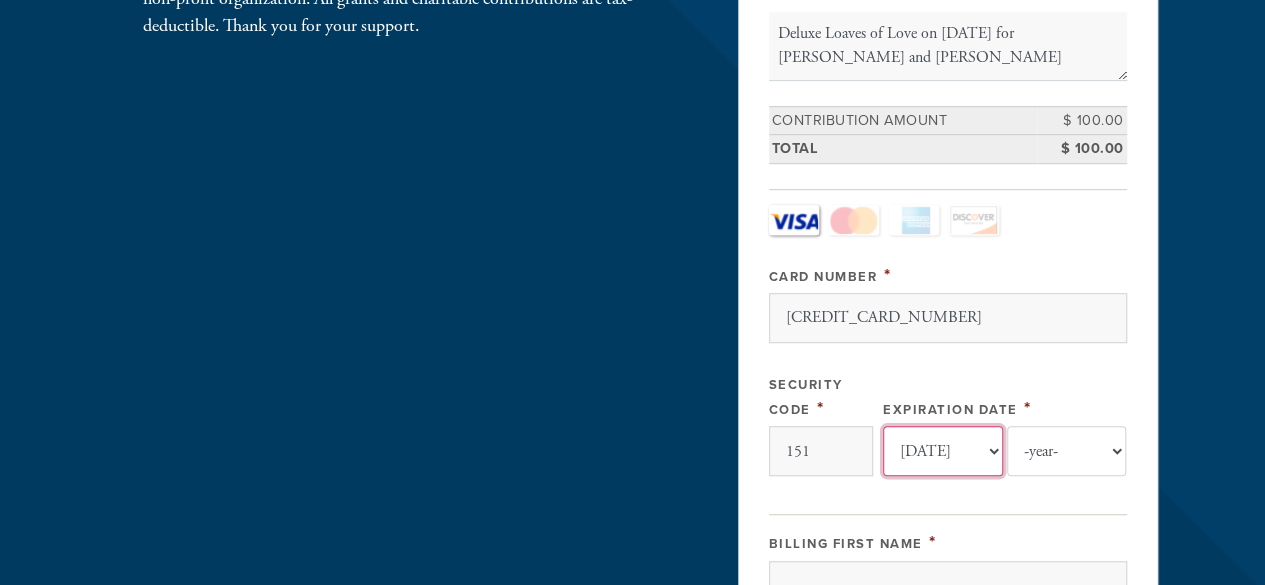 click on "-month-
Jan
Feb
Mar
Apr
May
Jun
[DATE]
Aug
Sep
Oct
Nov
Dec" at bounding box center (943, 451) 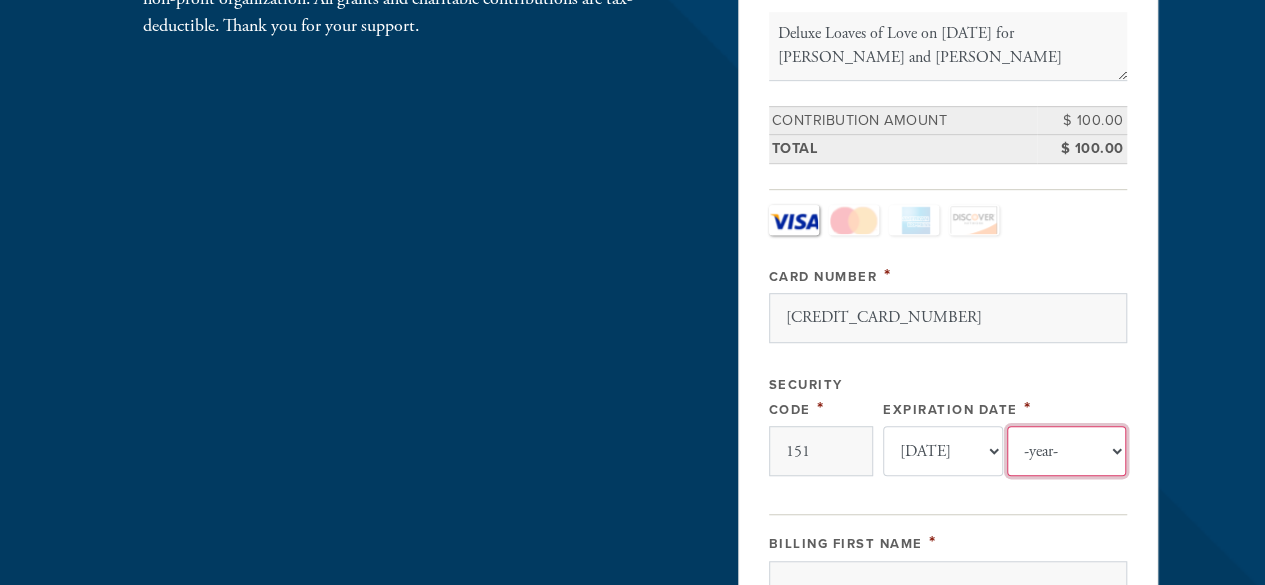 click on "-year-
2025
2026
2027
2028
2029
2030
2031
2032
2033
2034
2035" at bounding box center [1067, 451] 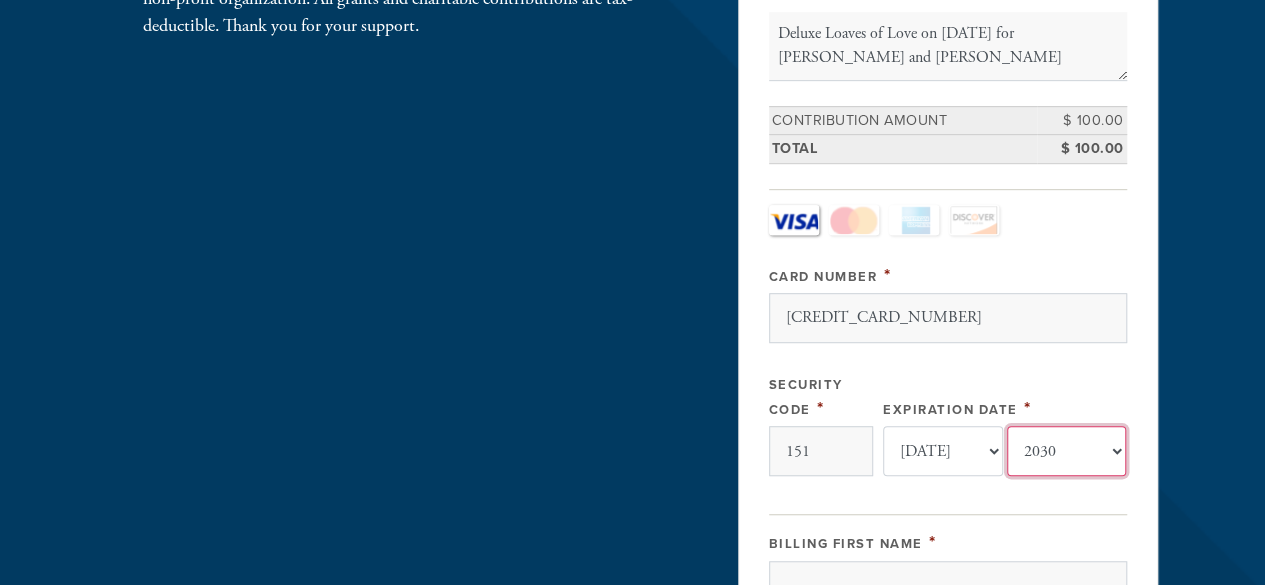 click on "-year-
2025
2026
2027
2028
2029
2030
2031
2032
2033
2034
2035" at bounding box center (1067, 451) 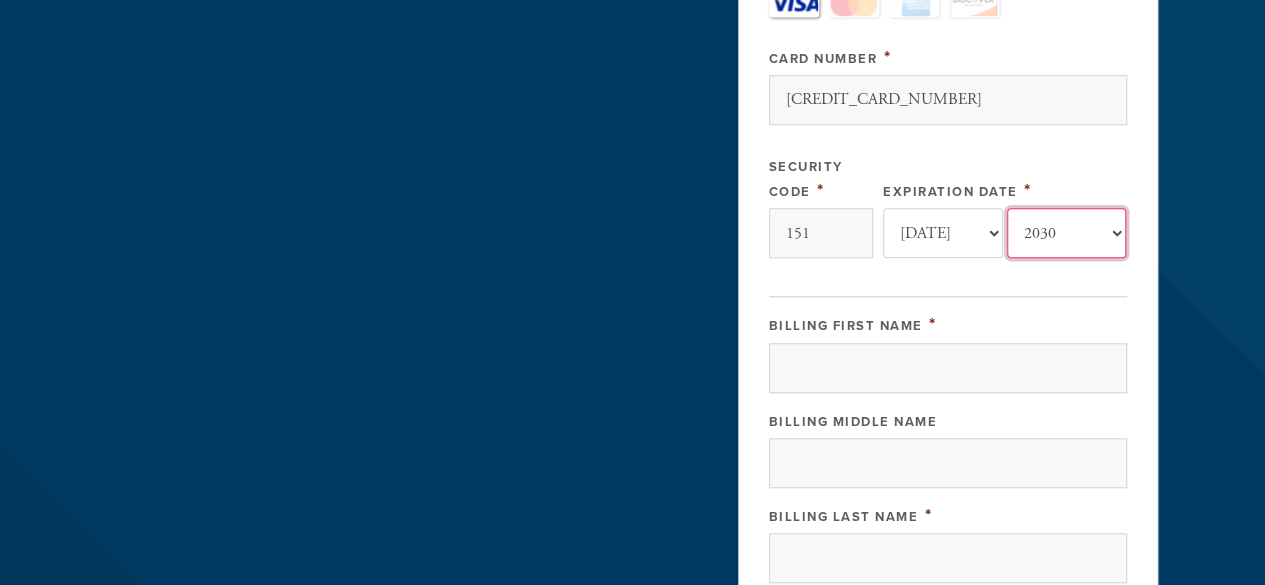 scroll, scrollTop: 700, scrollLeft: 0, axis: vertical 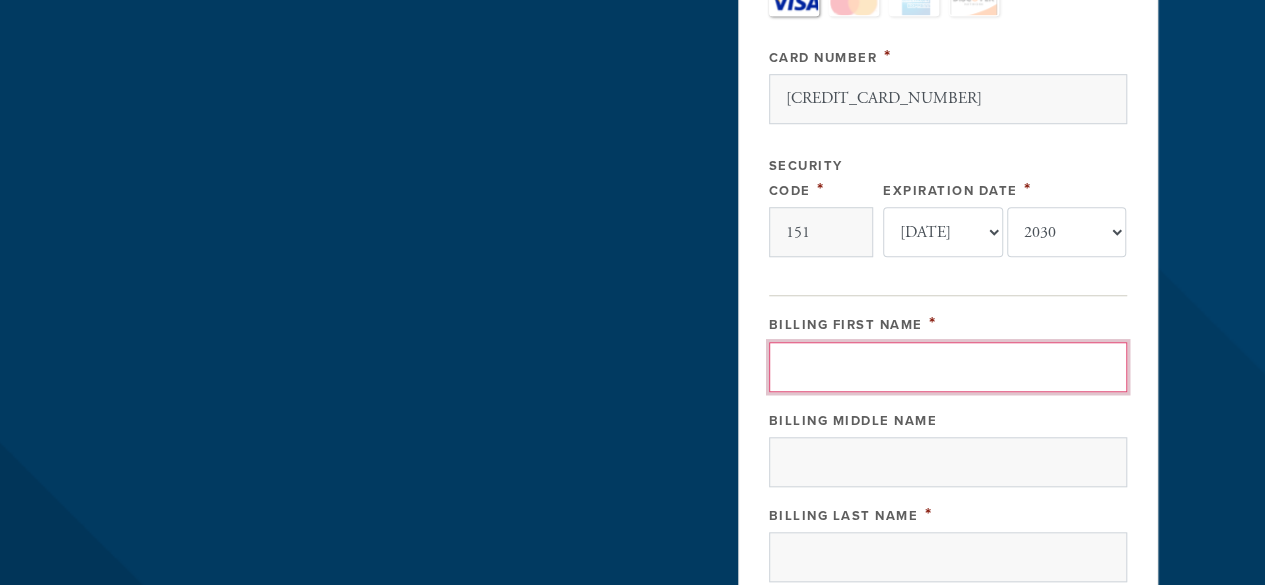 click on "Billing First Name" at bounding box center (948, 367) 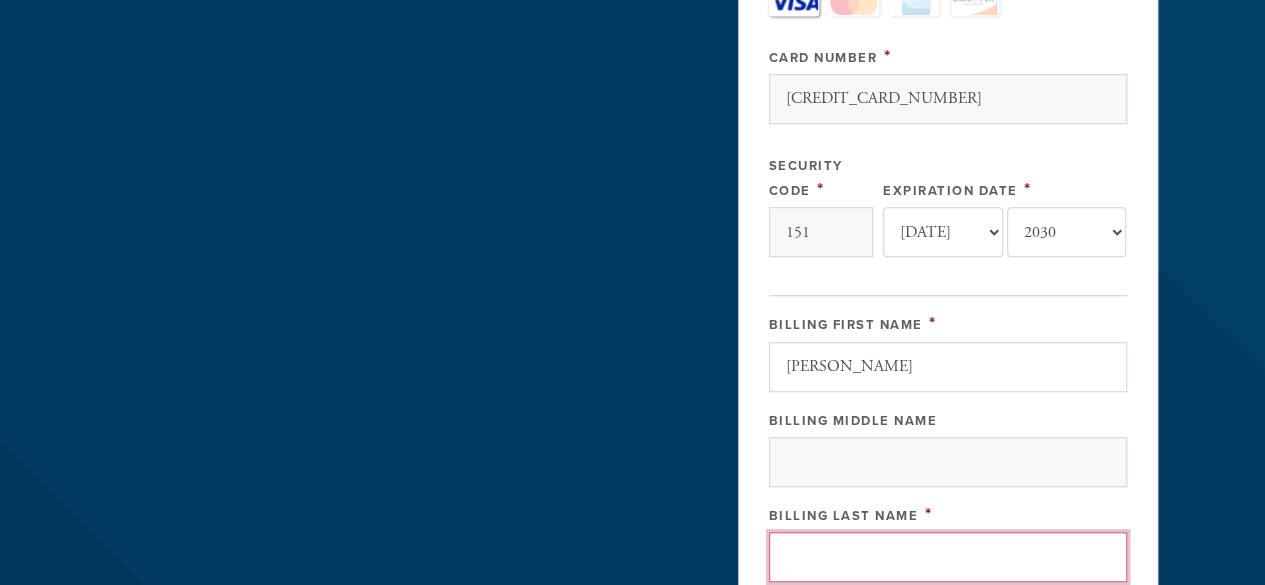 type on "[PERSON_NAME]" 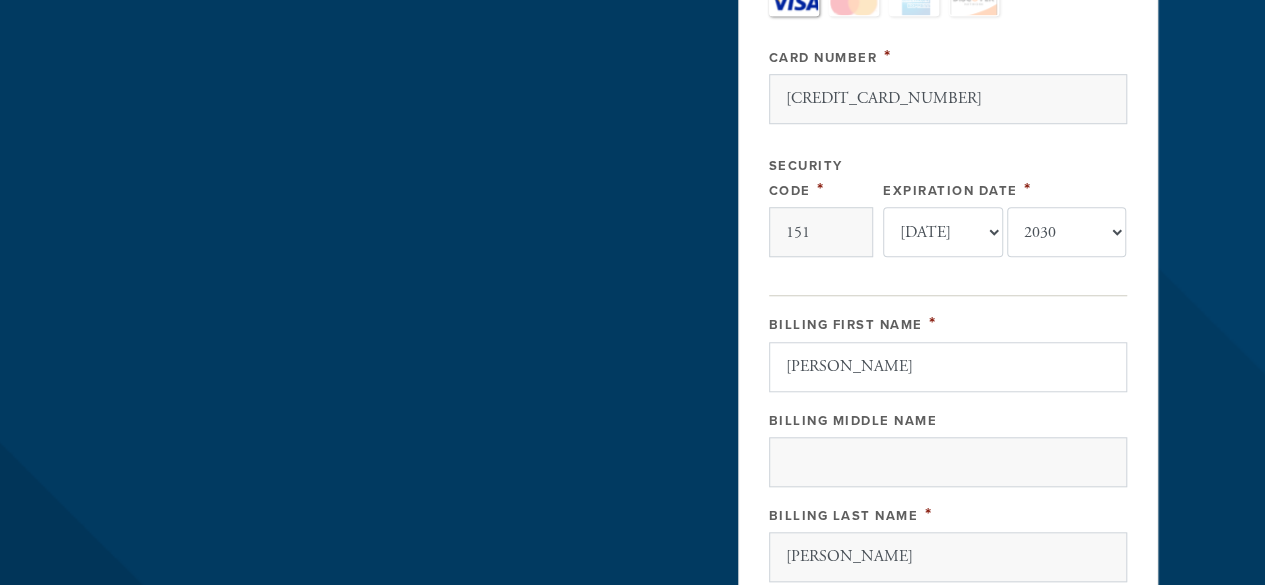 type on "[STREET_ADDRESS]" 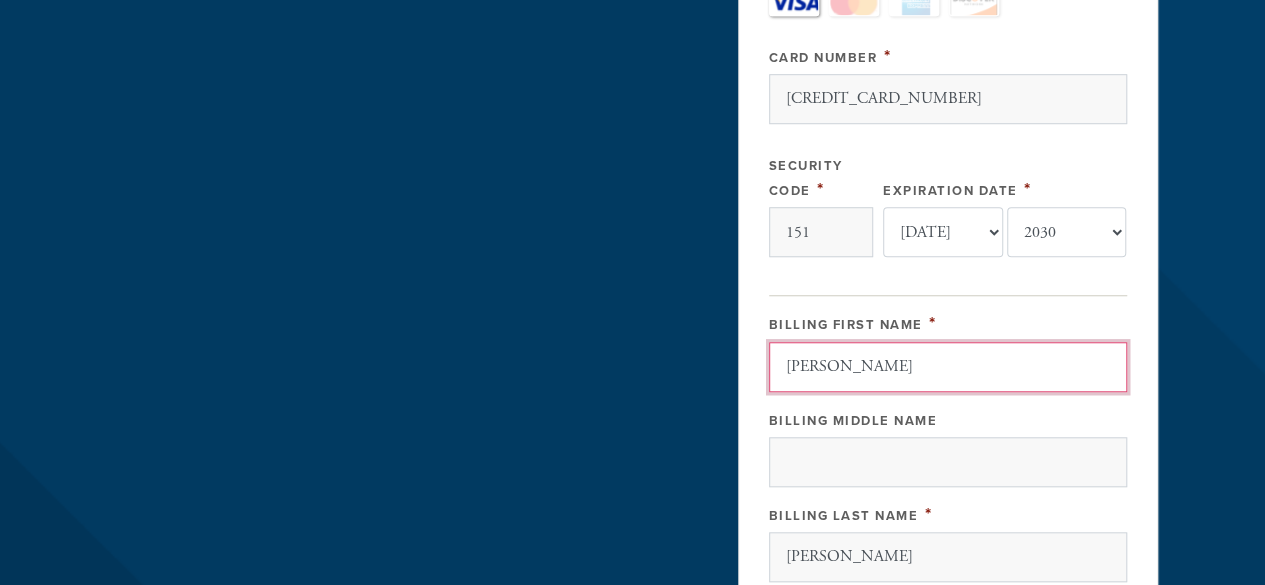 type 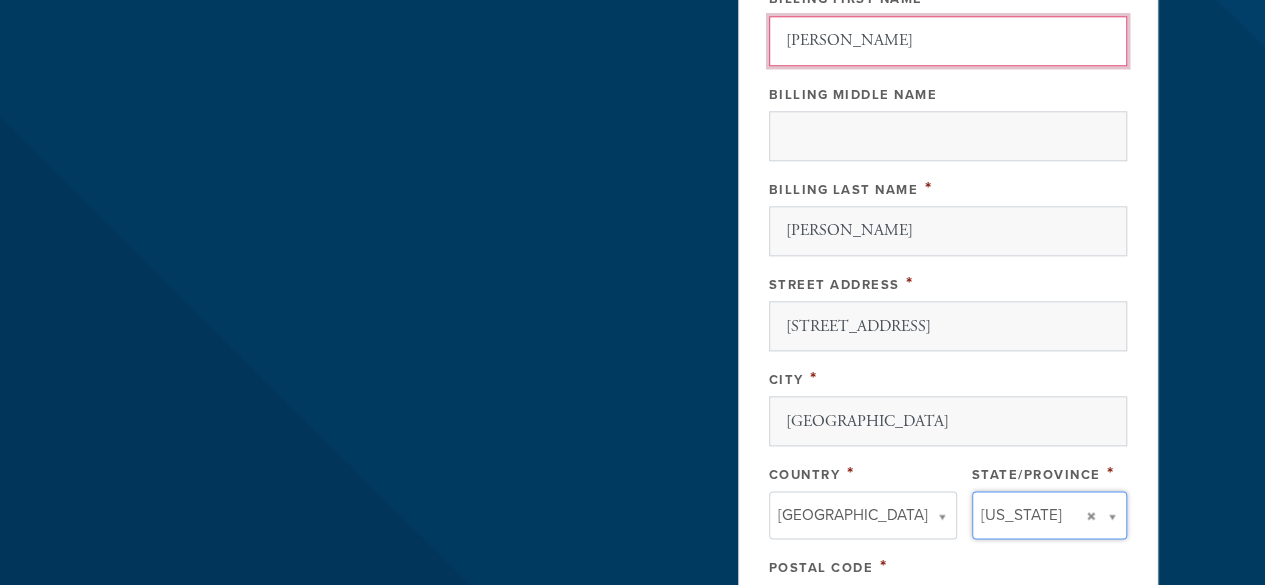 scroll, scrollTop: 1024, scrollLeft: 0, axis: vertical 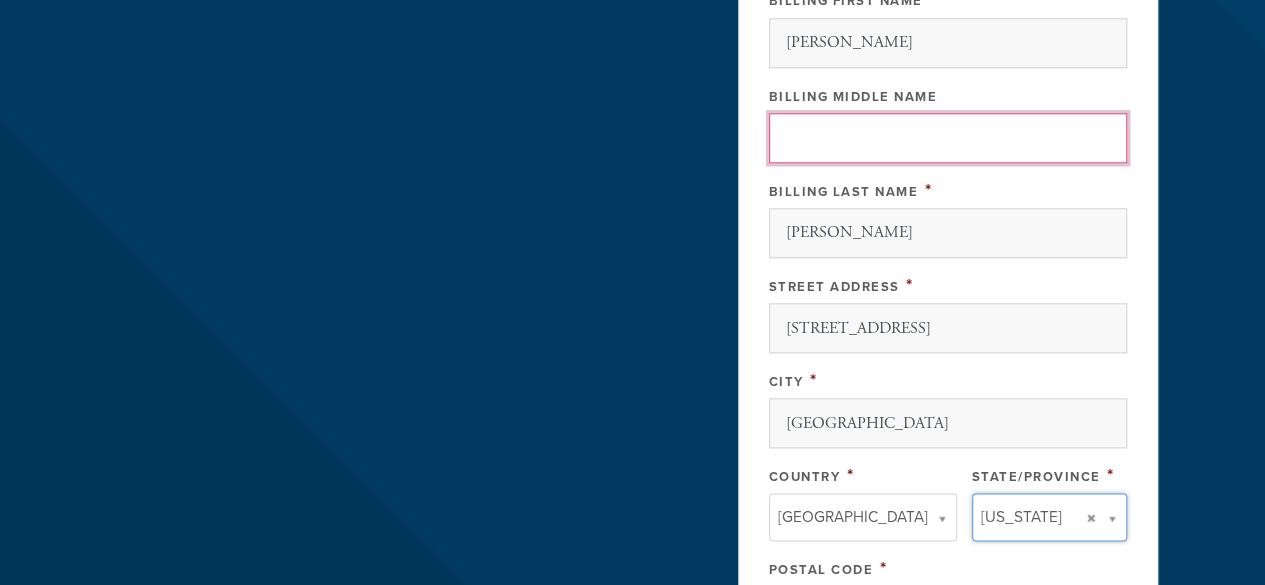 click on "Billing Middle Name" at bounding box center [948, 138] 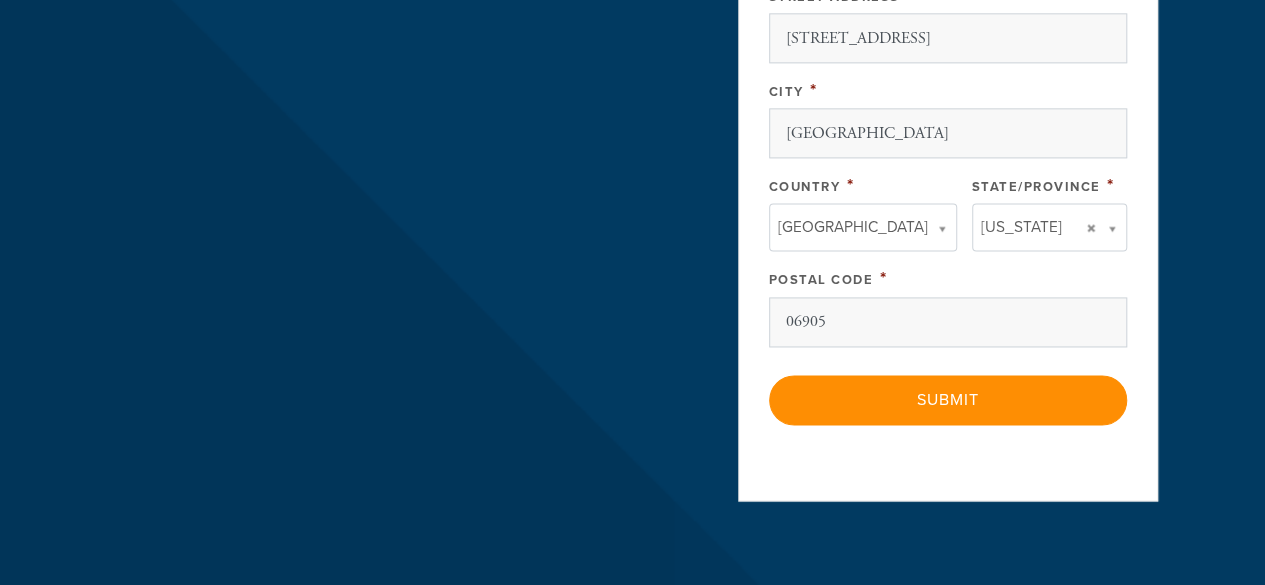 scroll, scrollTop: 1314, scrollLeft: 0, axis: vertical 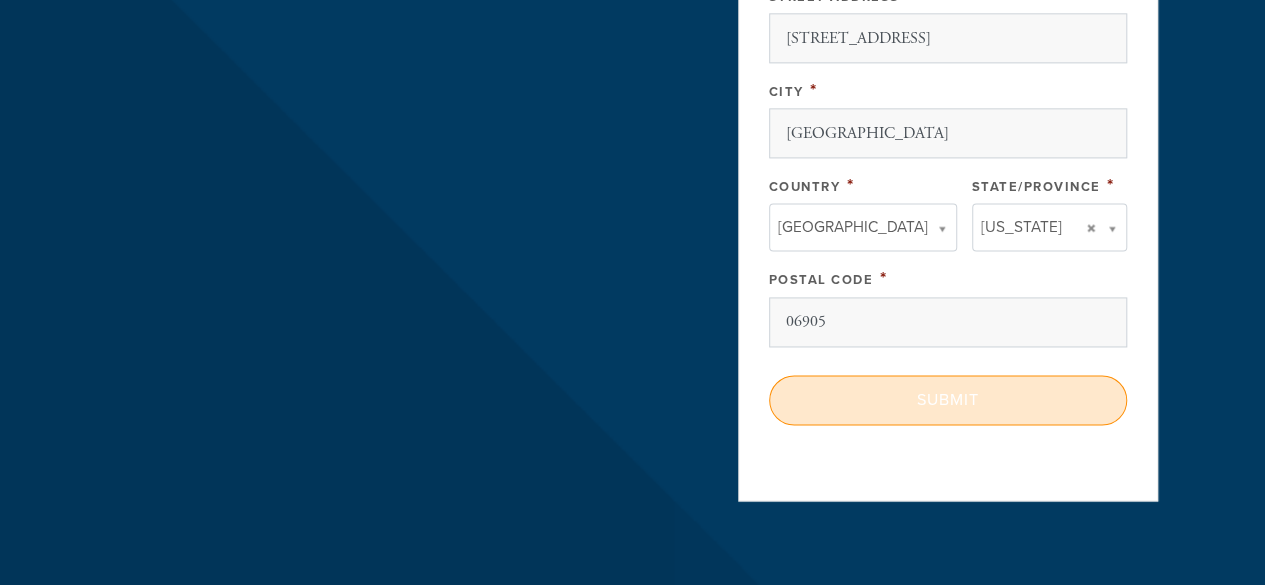 click on "Submit" at bounding box center [948, 400] 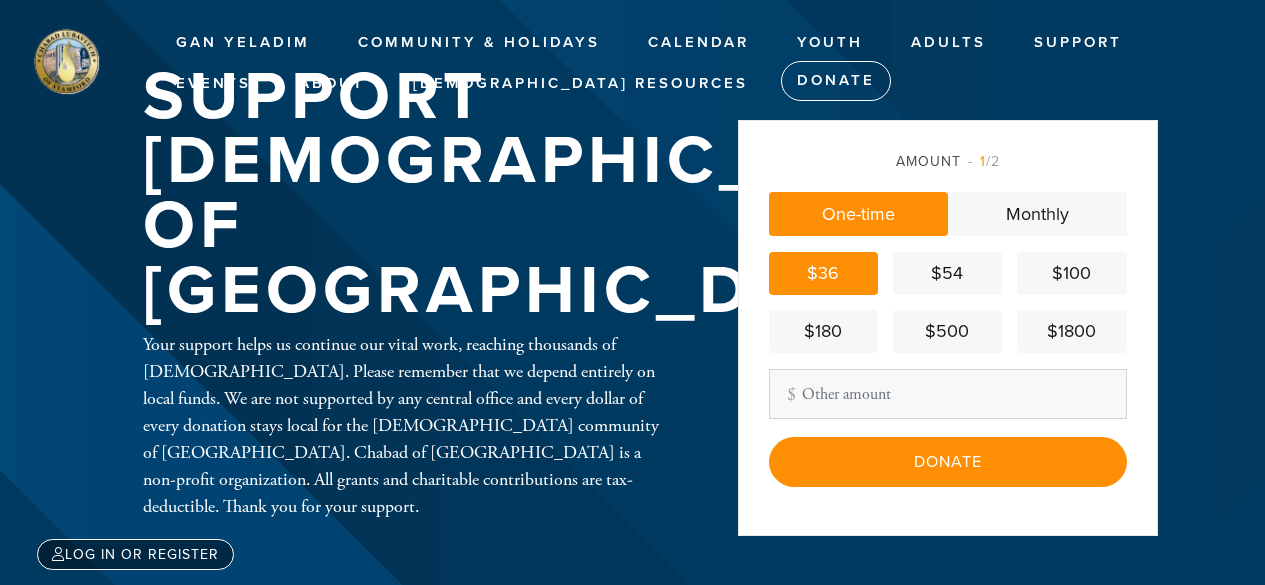 scroll, scrollTop: 0, scrollLeft: 0, axis: both 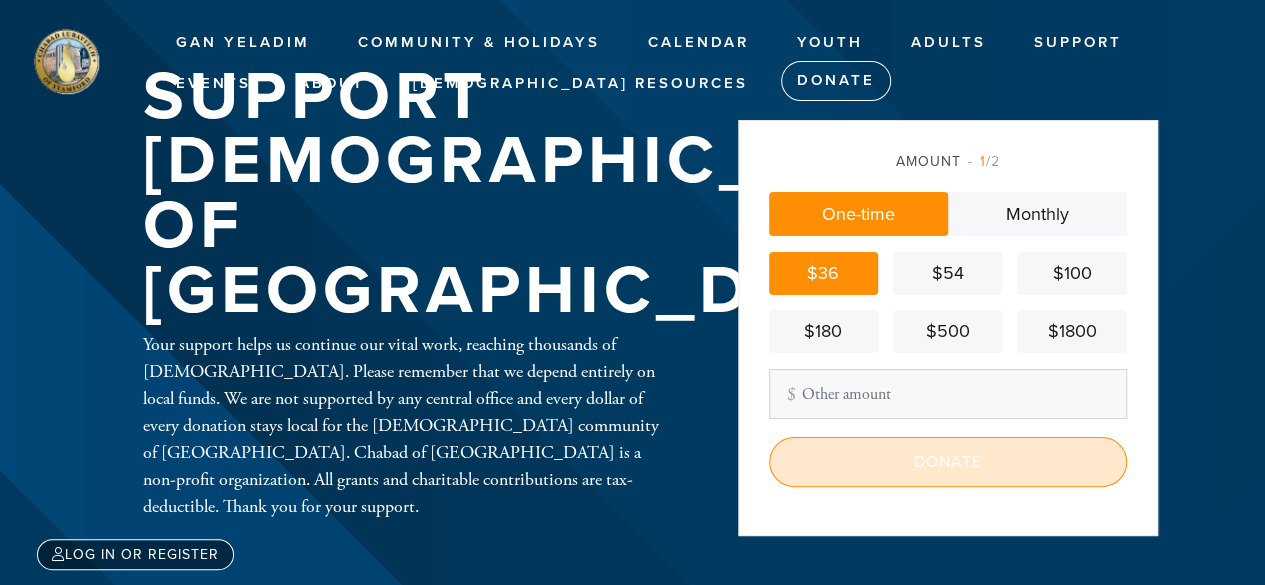 click on "Donate" at bounding box center [948, 462] 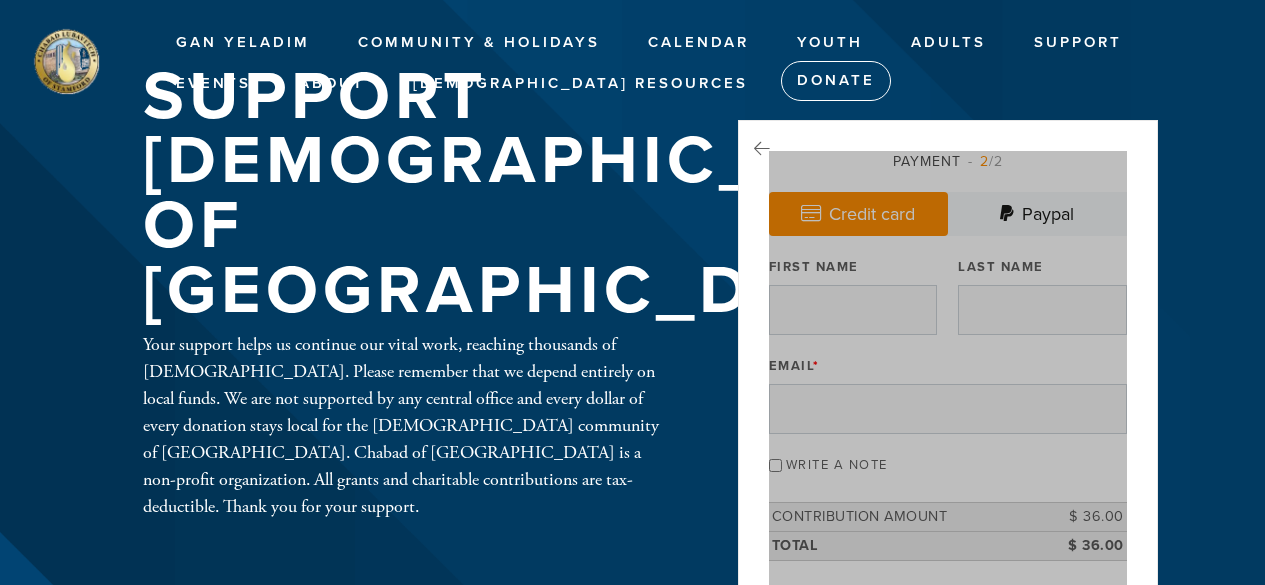 scroll, scrollTop: 0, scrollLeft: 0, axis: both 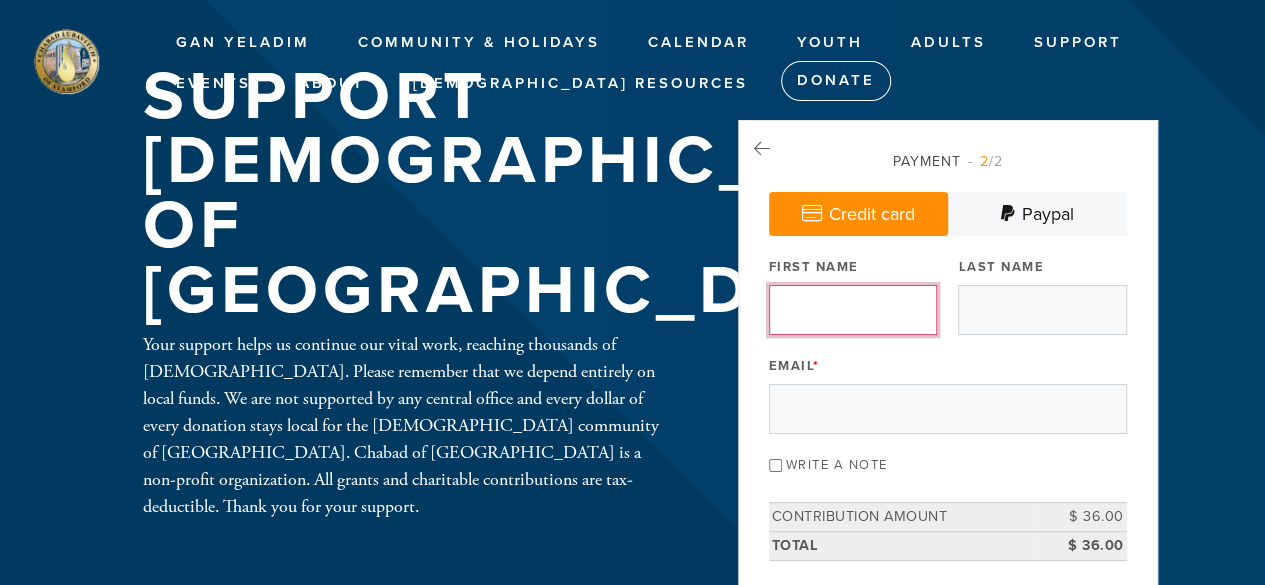 click on "First Name" at bounding box center (853, 310) 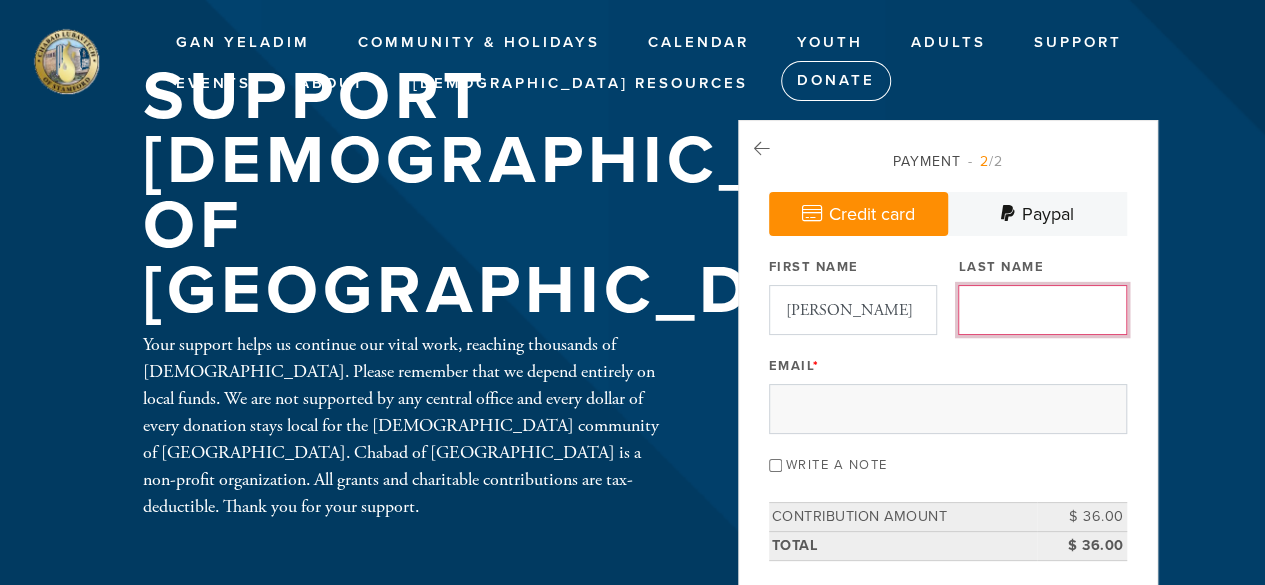 type on "[PERSON_NAME]" 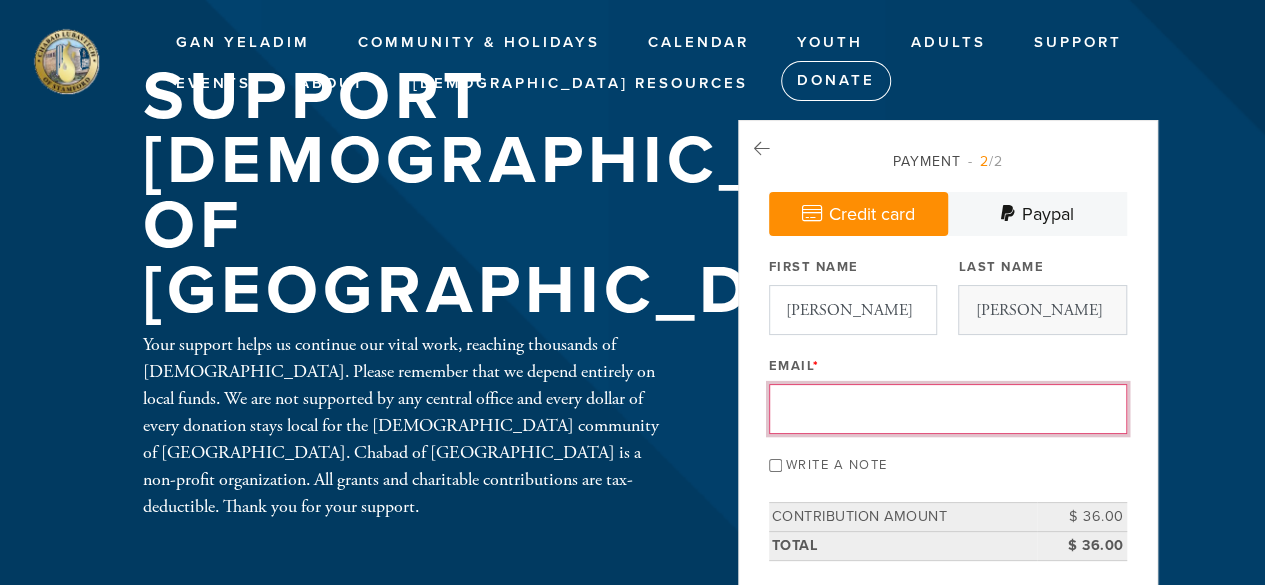 type on "[EMAIL_ADDRESS][DOMAIN_NAME]" 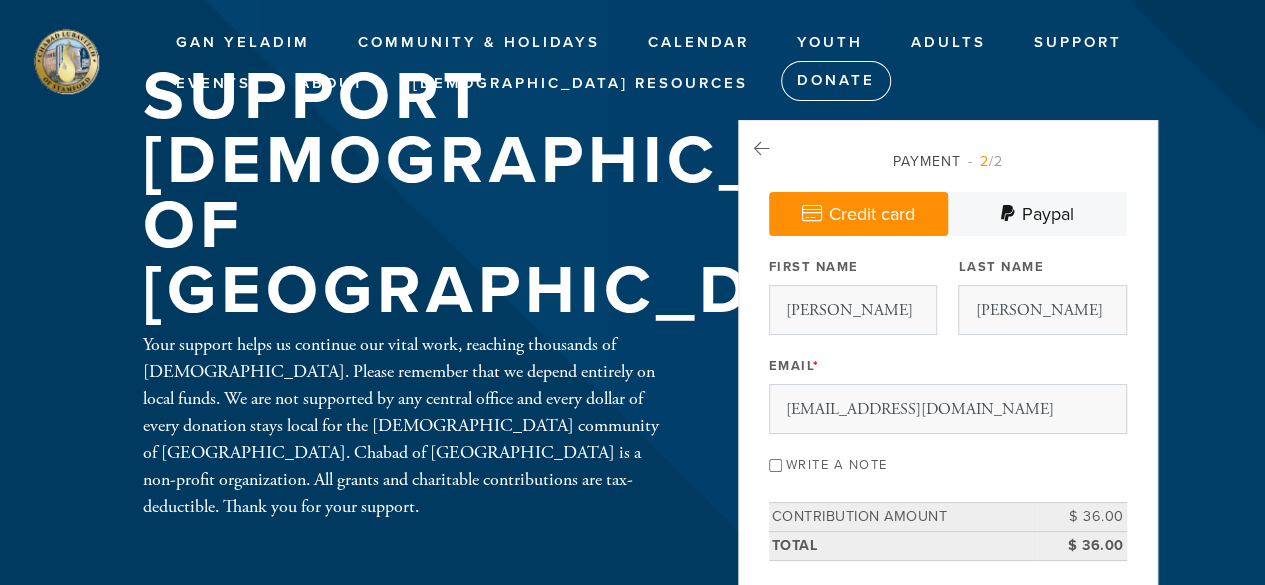 click on "Write a note" at bounding box center [775, 465] 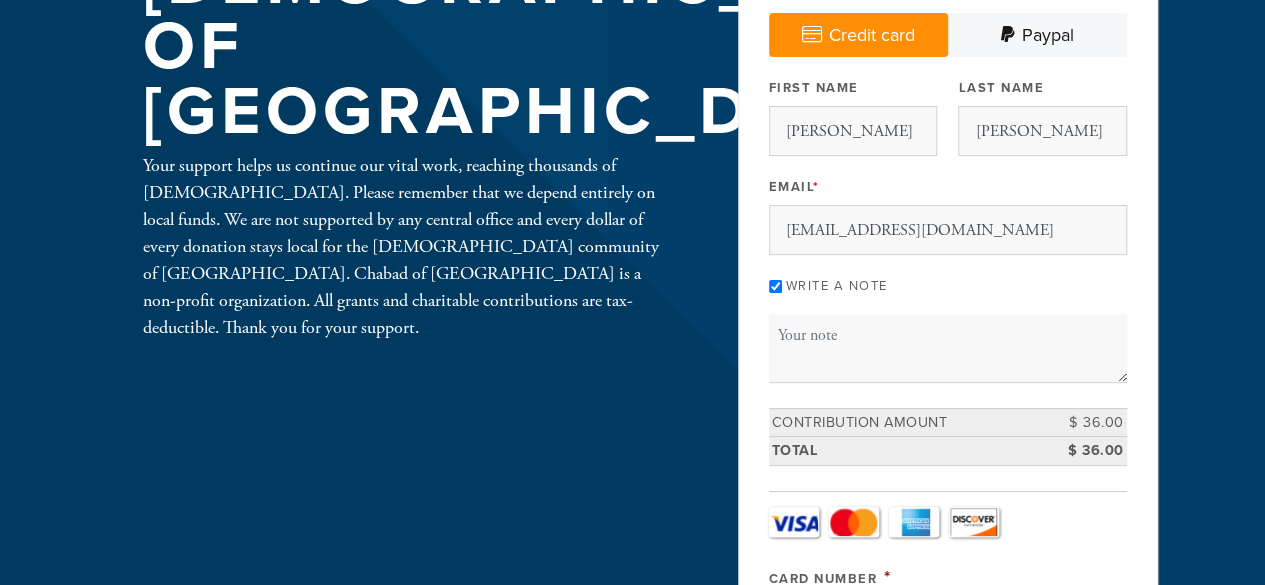 scroll, scrollTop: 182, scrollLeft: 0, axis: vertical 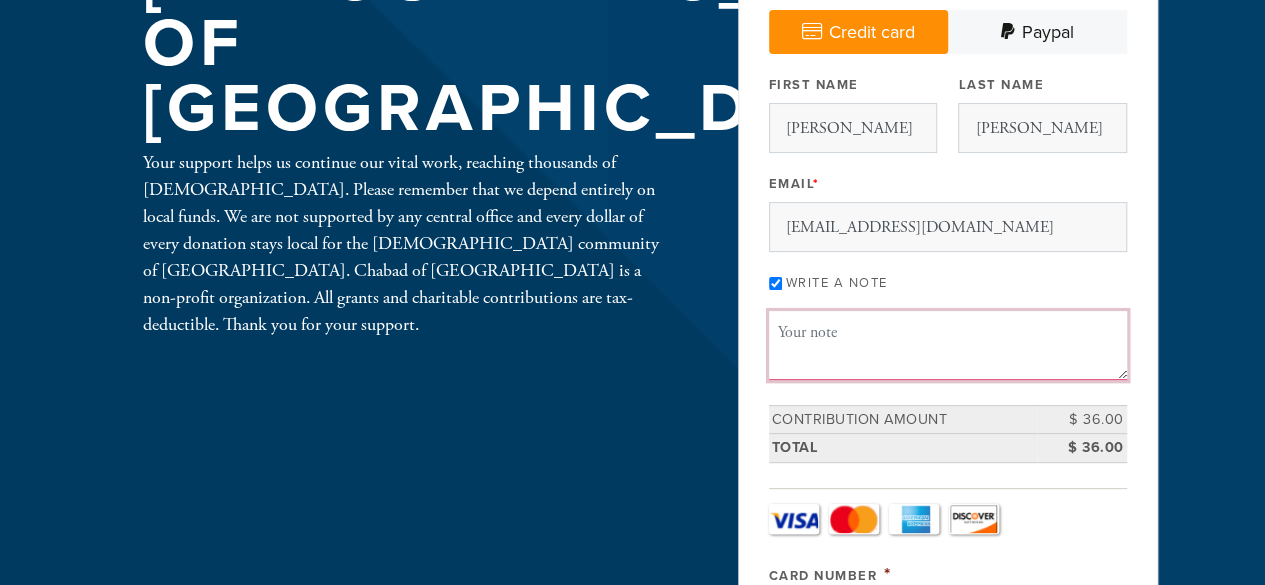 click on "Message or dedication" at bounding box center (948, 345) 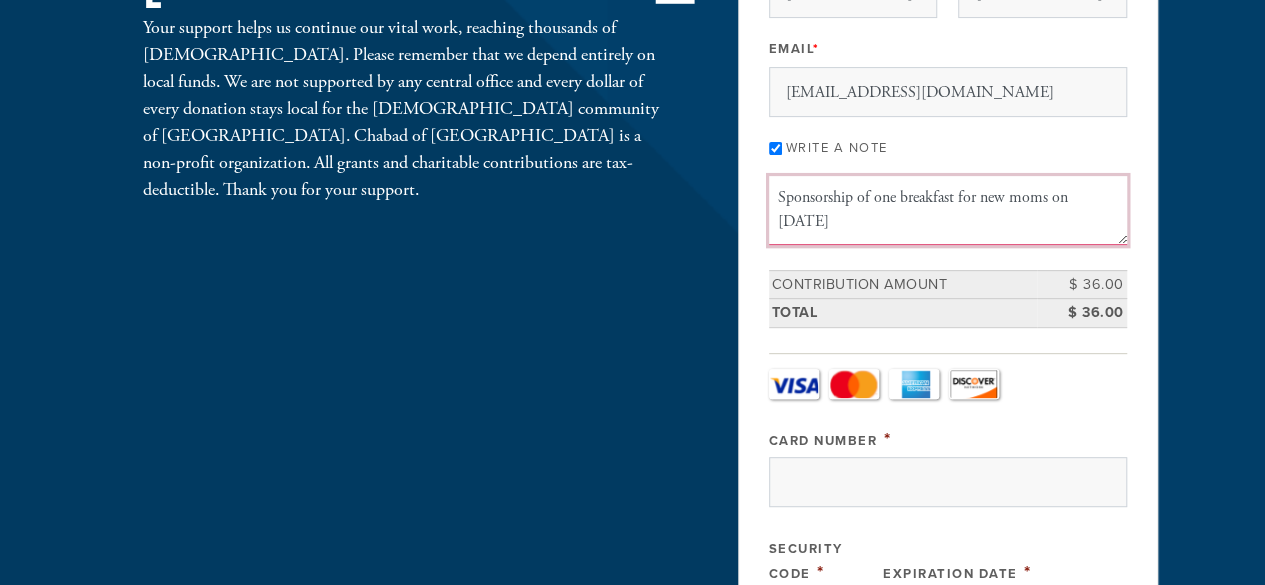 scroll, scrollTop: 358, scrollLeft: 0, axis: vertical 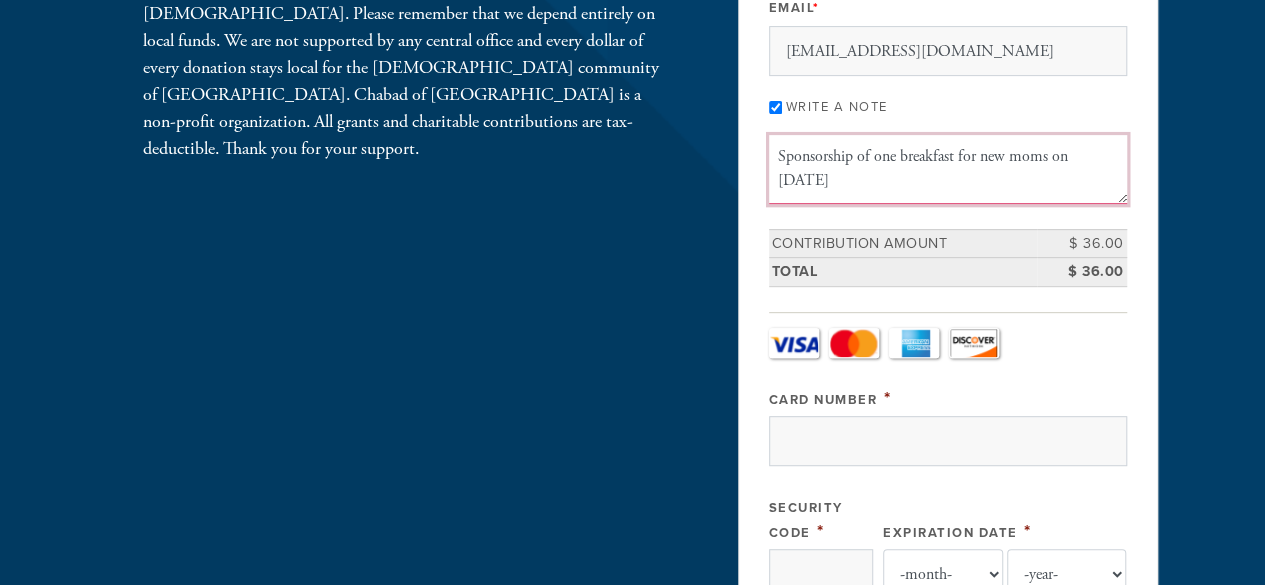type on "Sponsorship of one breakfast for new moms on [DATE]" 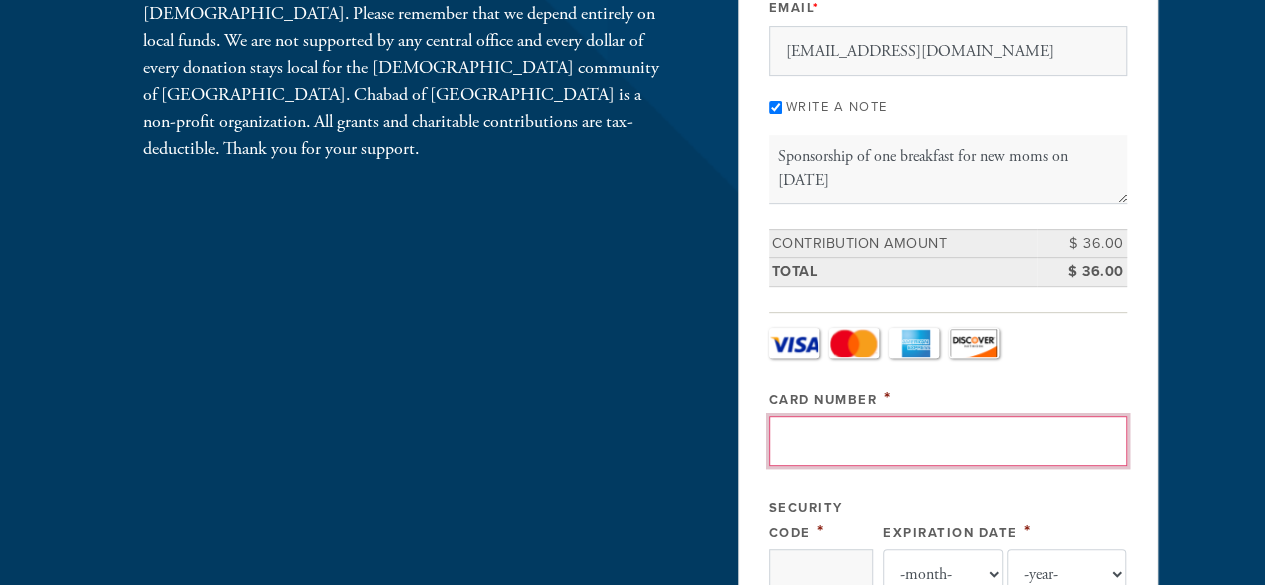 click on "Card Number" at bounding box center (948, 441) 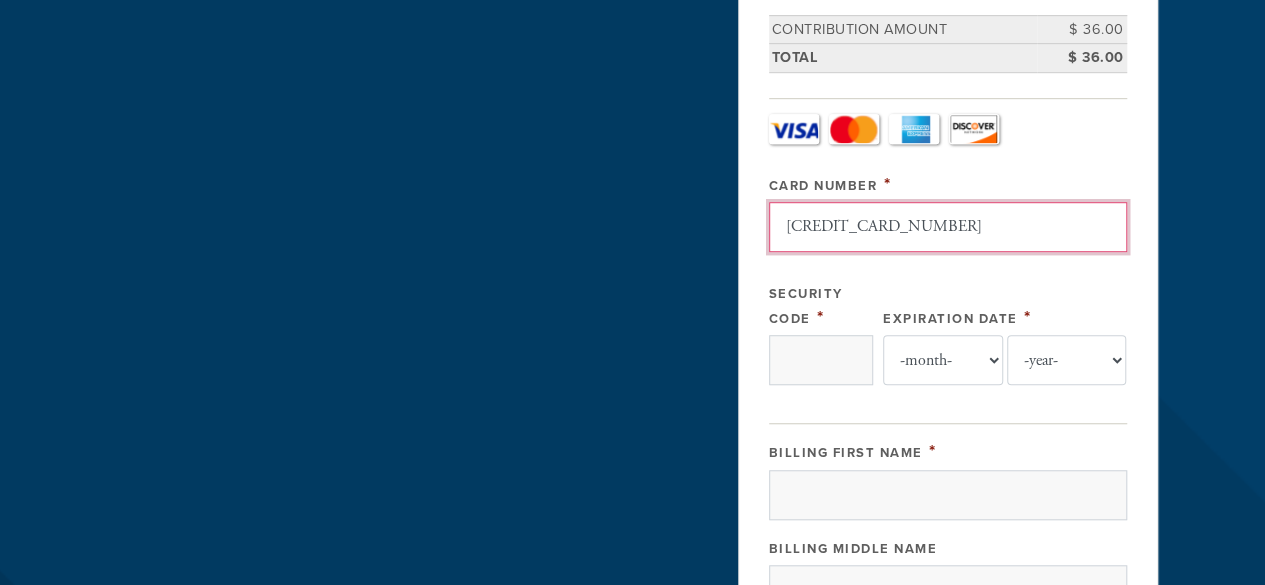 scroll, scrollTop: 573, scrollLeft: 0, axis: vertical 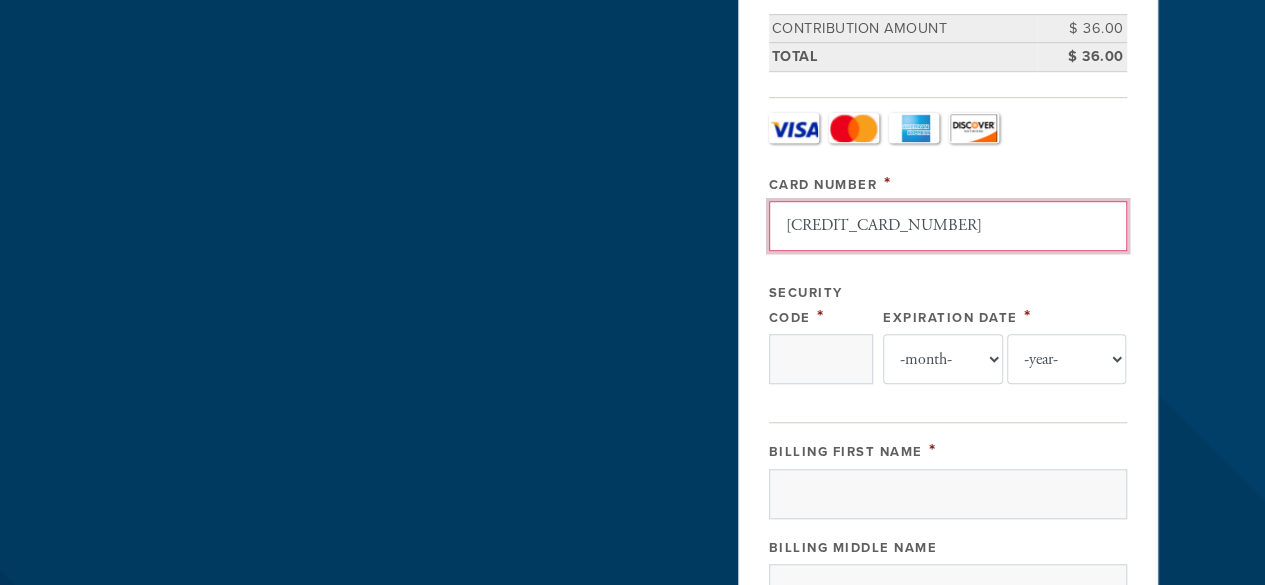 type on "[CREDIT_CARD_NUMBER]" 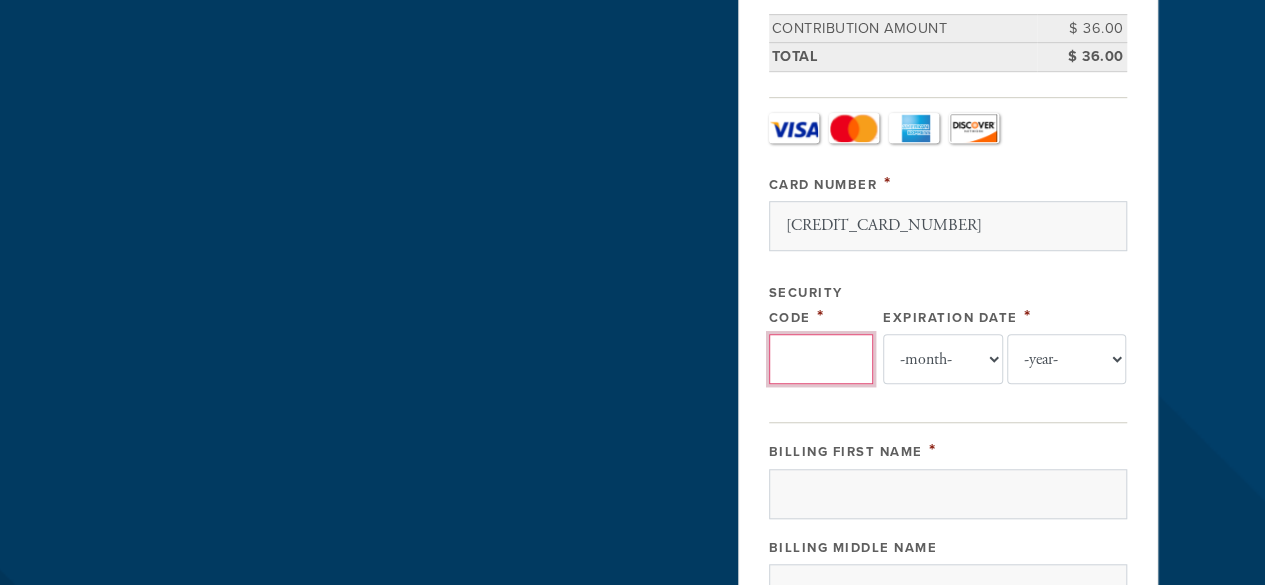 click on "Security Code" at bounding box center [821, 359] 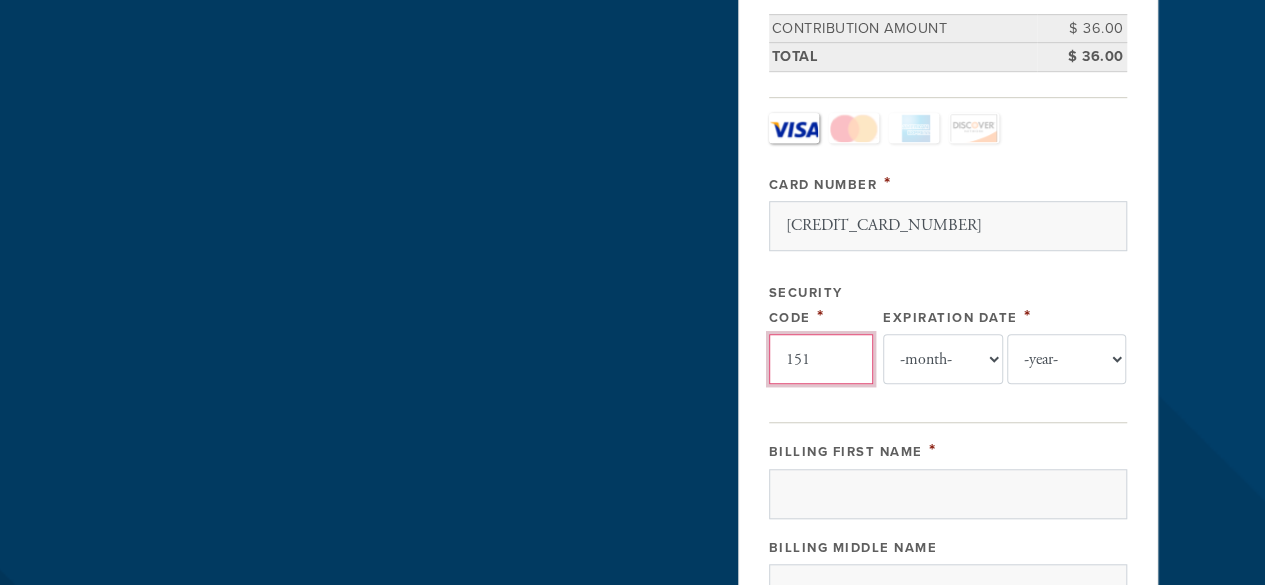 type on "151" 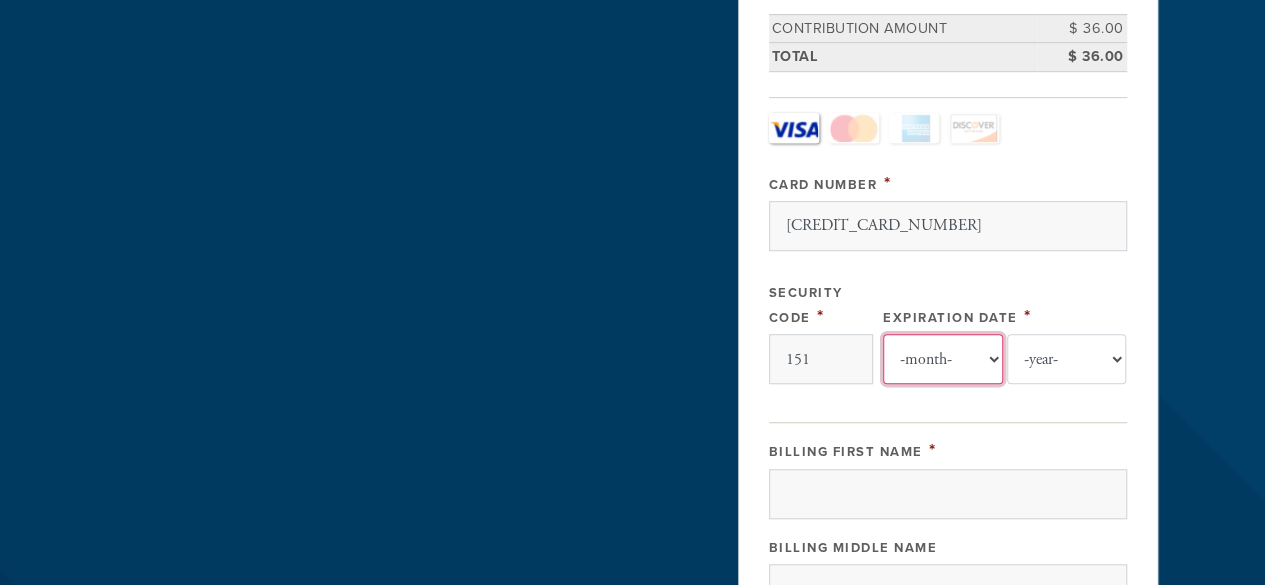click on "-month-
Jan
Feb
Mar
Apr
May
Jun
[DATE]
Aug
Sep
Oct
Nov
Dec" at bounding box center [943, 359] 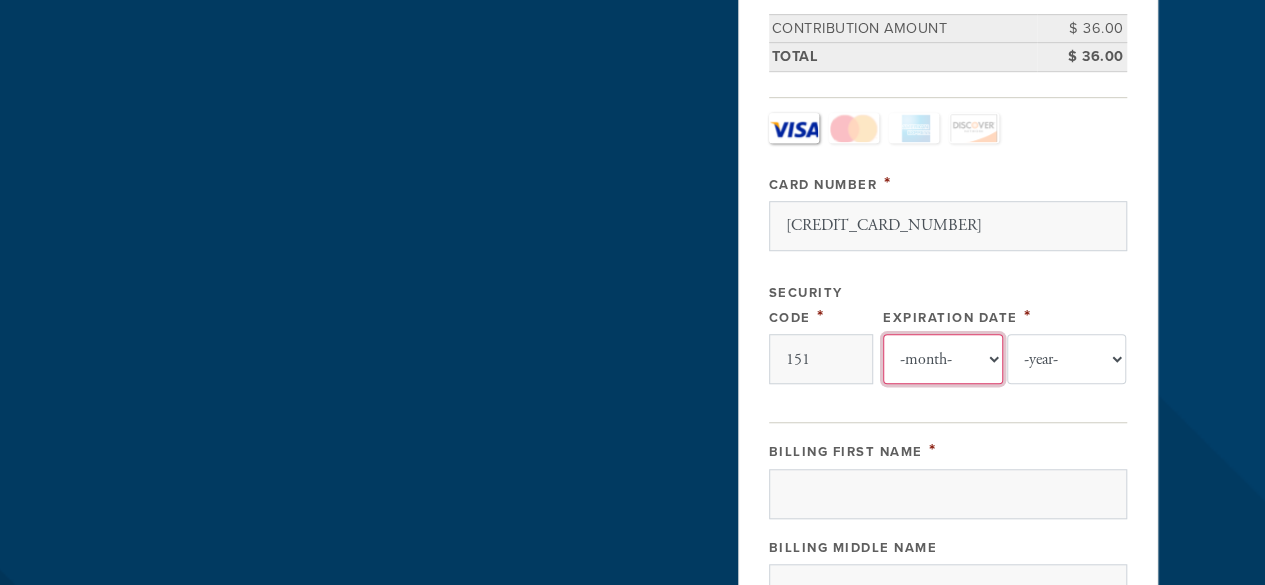 click on "-month-
Jan
Feb
Mar
Apr
May
Jun
[DATE]
Aug
Sep
Oct
Nov
Dec" at bounding box center (943, 359) 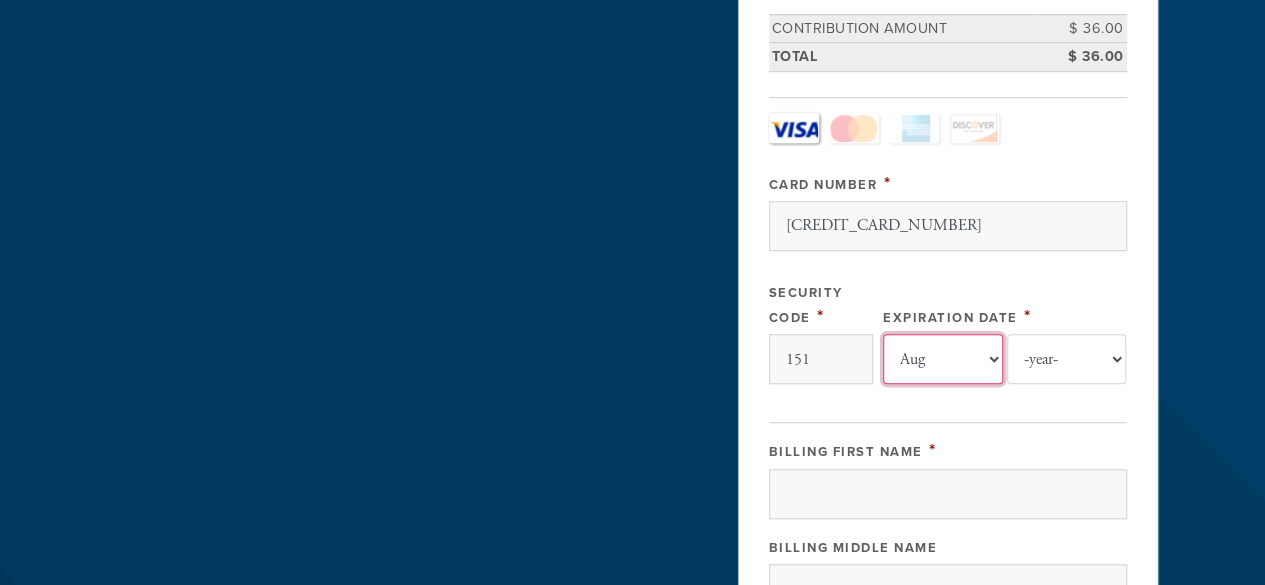 click on "-month-
Jan
Feb
Mar
Apr
May
Jun
[DATE]
Aug
Sep
Oct
Nov
Dec" at bounding box center [943, 359] 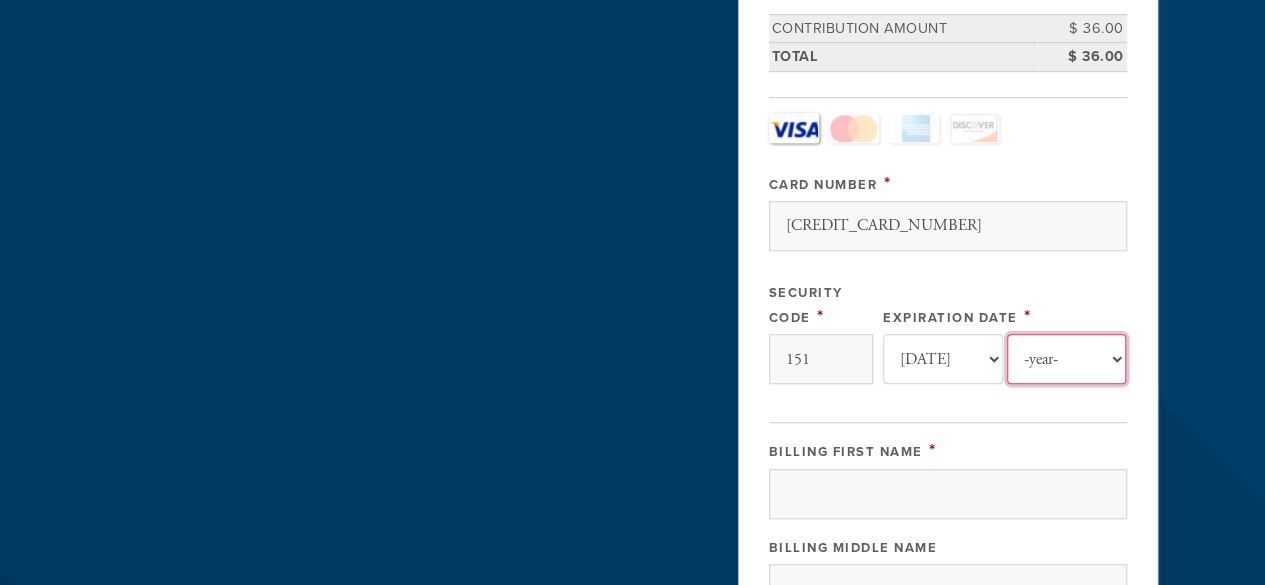 click on "-year-
2025
2026
2027
2028
2029
2030
2031
2032
2033
2034
2035" at bounding box center (1067, 359) 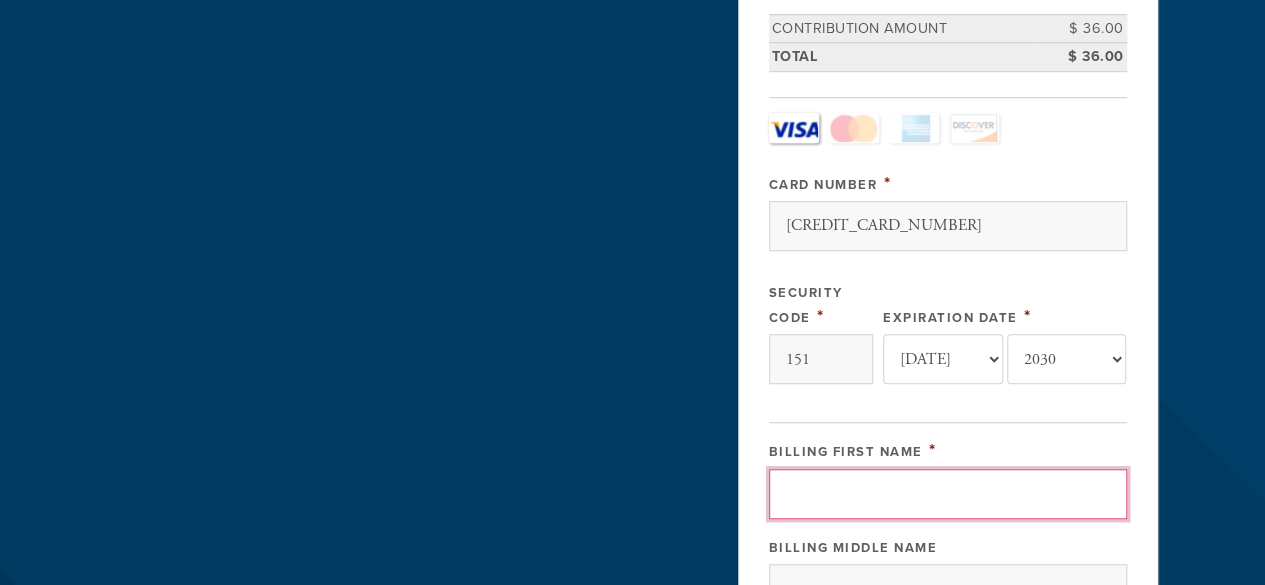 click on "Billing First Name" at bounding box center (948, 494) 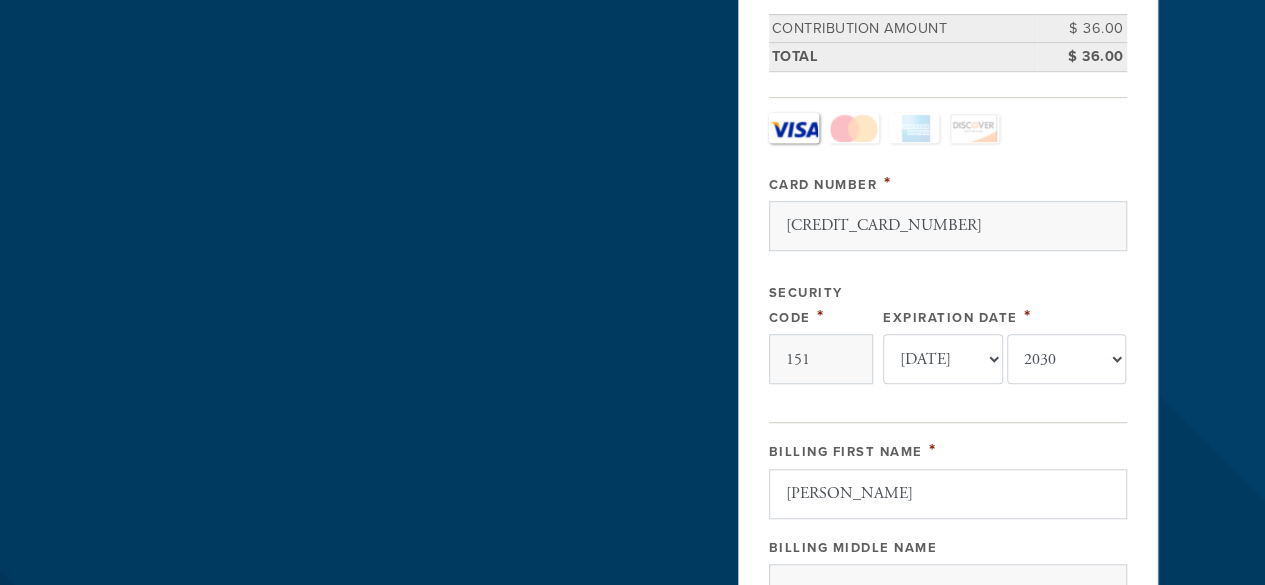 type on "[PERSON_NAME]" 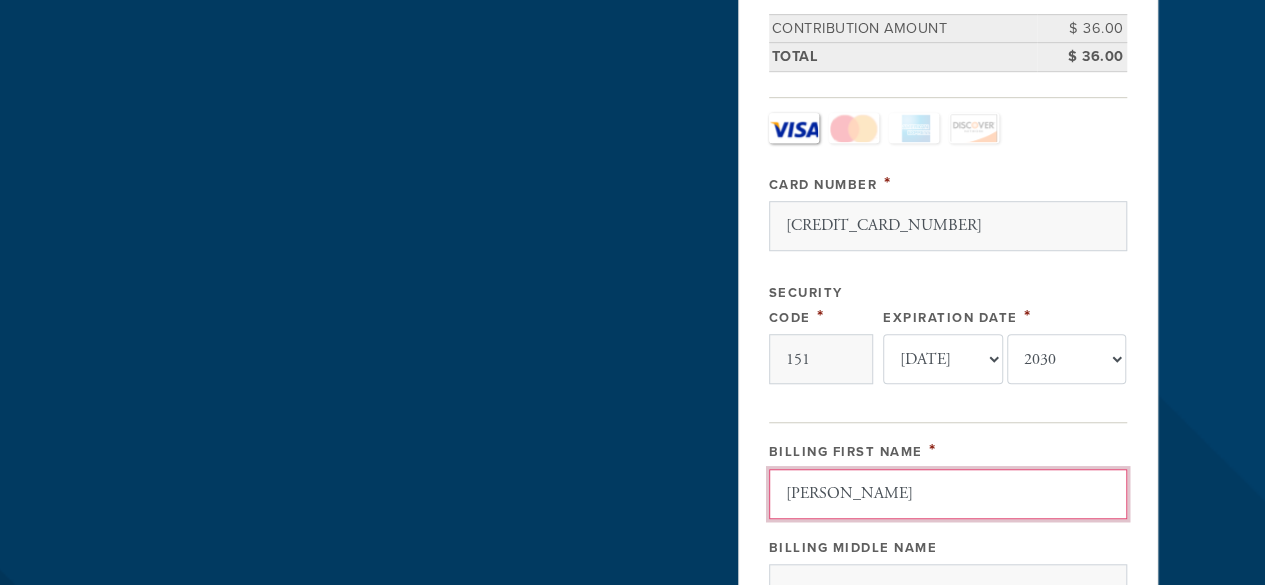type 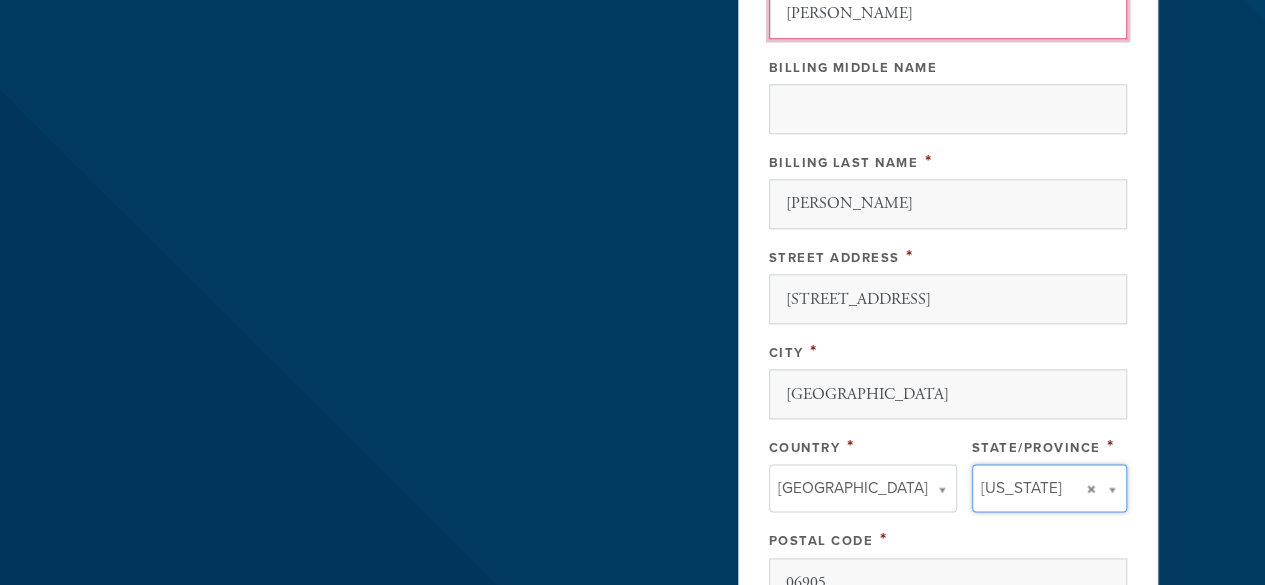 scroll, scrollTop: 1035, scrollLeft: 0, axis: vertical 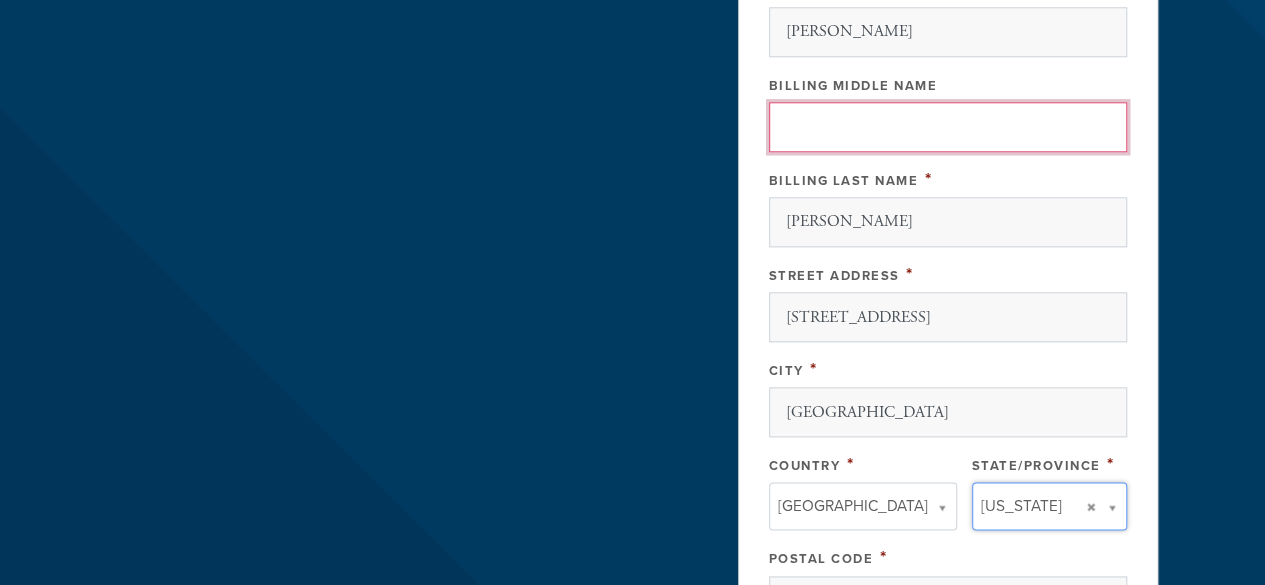 click on "Billing Middle Name" at bounding box center [948, 127] 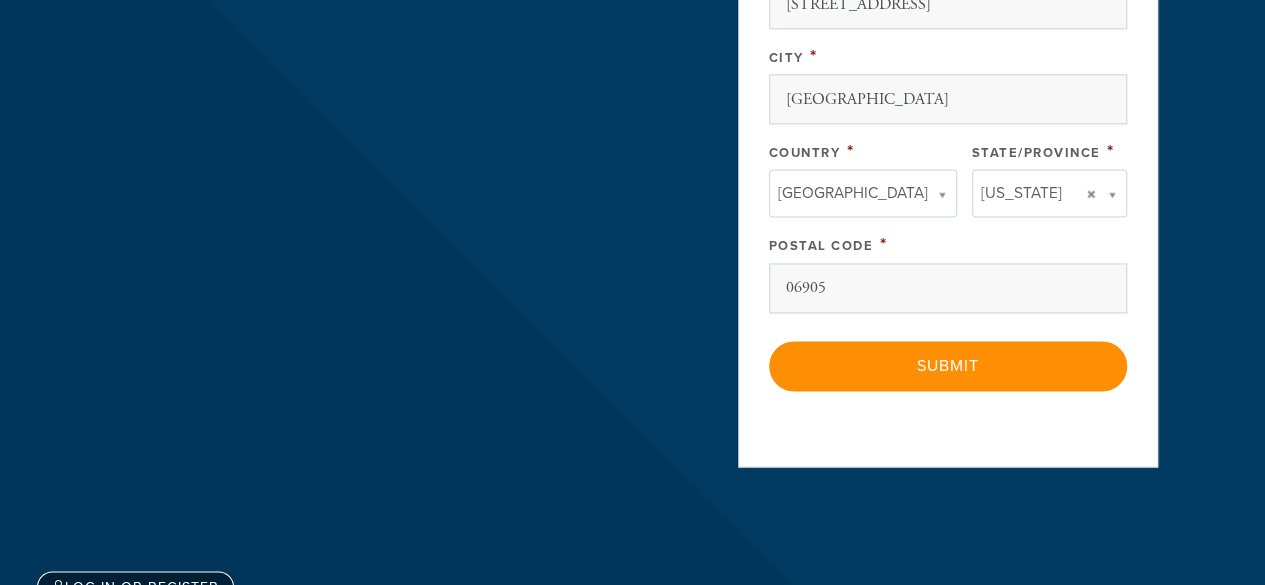 scroll, scrollTop: 1352, scrollLeft: 0, axis: vertical 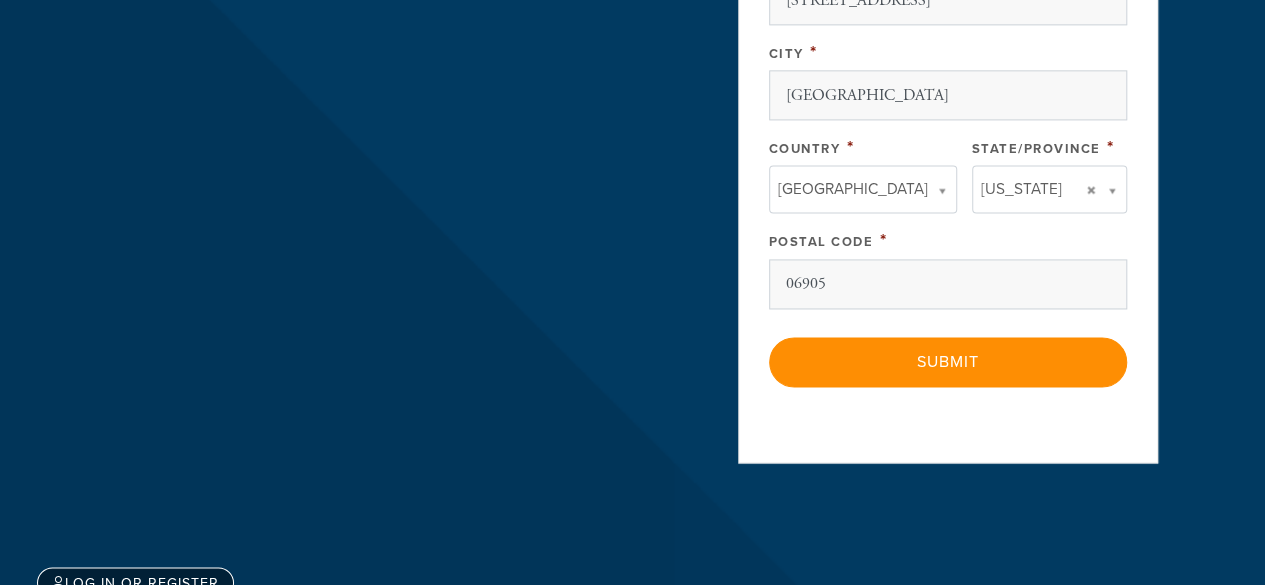 type on "L" 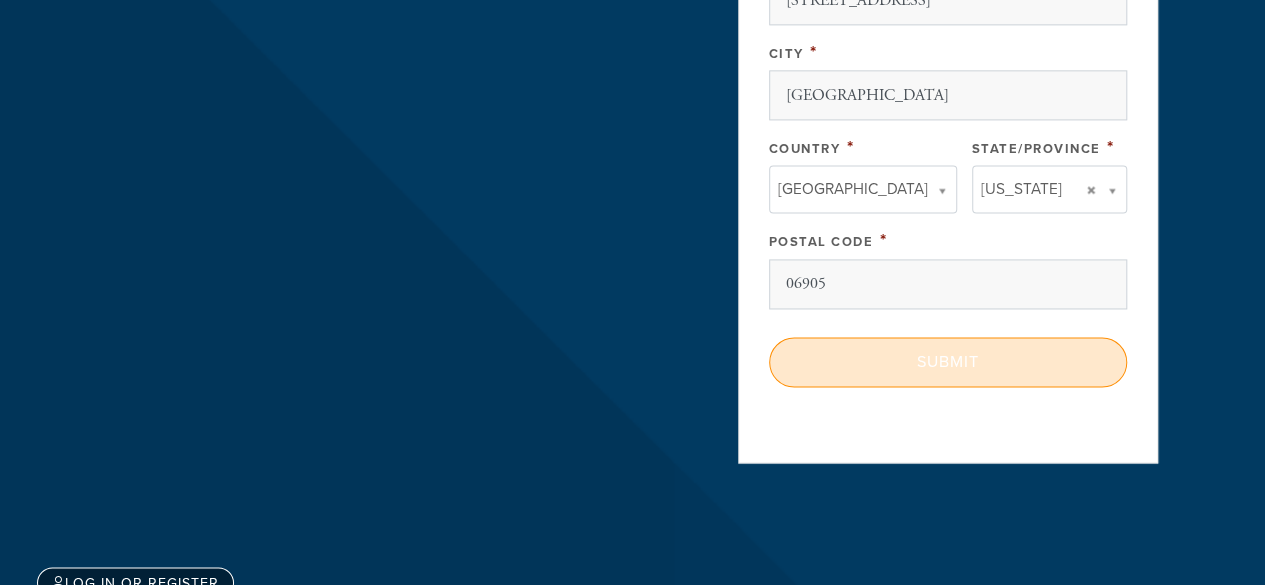 click on "Submit" at bounding box center (948, 362) 